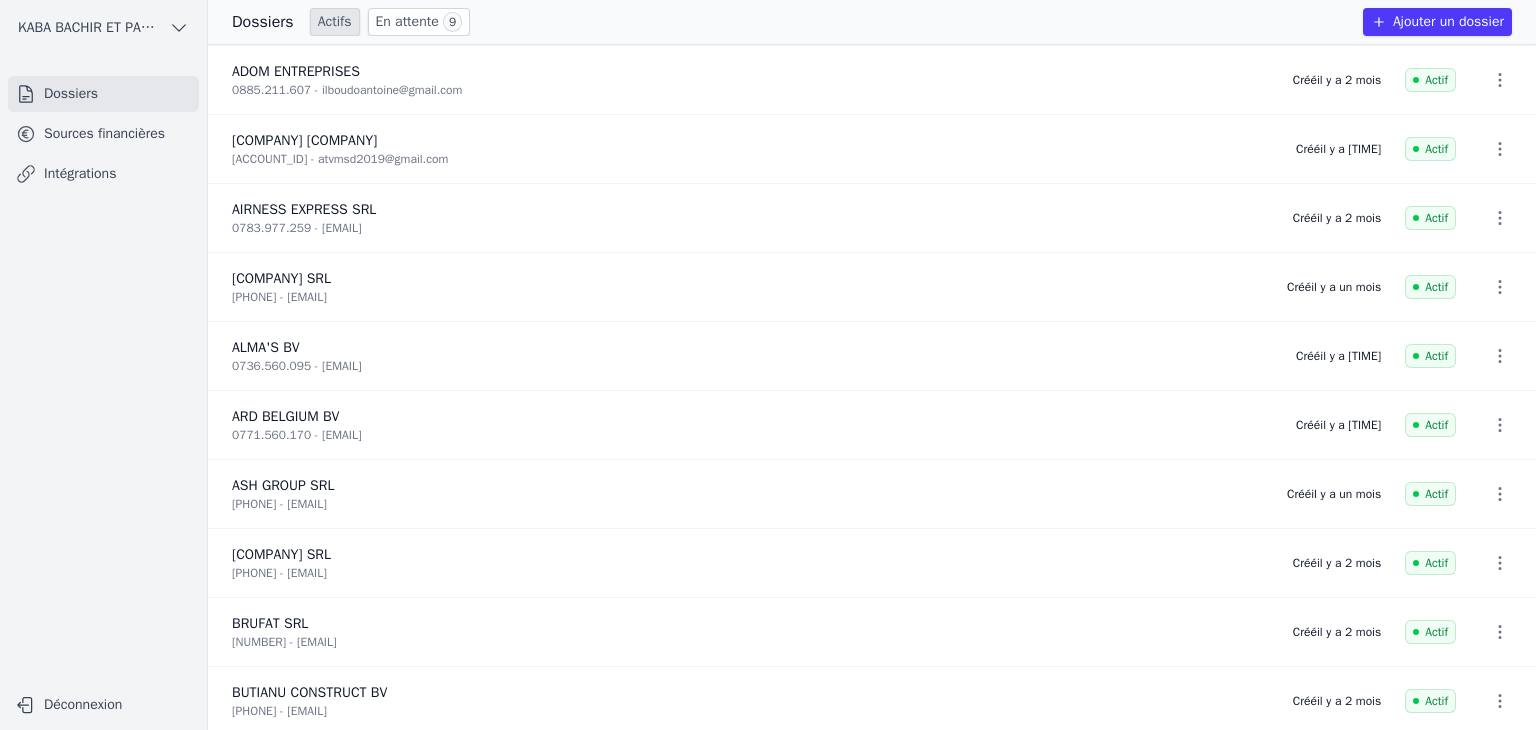 scroll, scrollTop: 0, scrollLeft: 0, axis: both 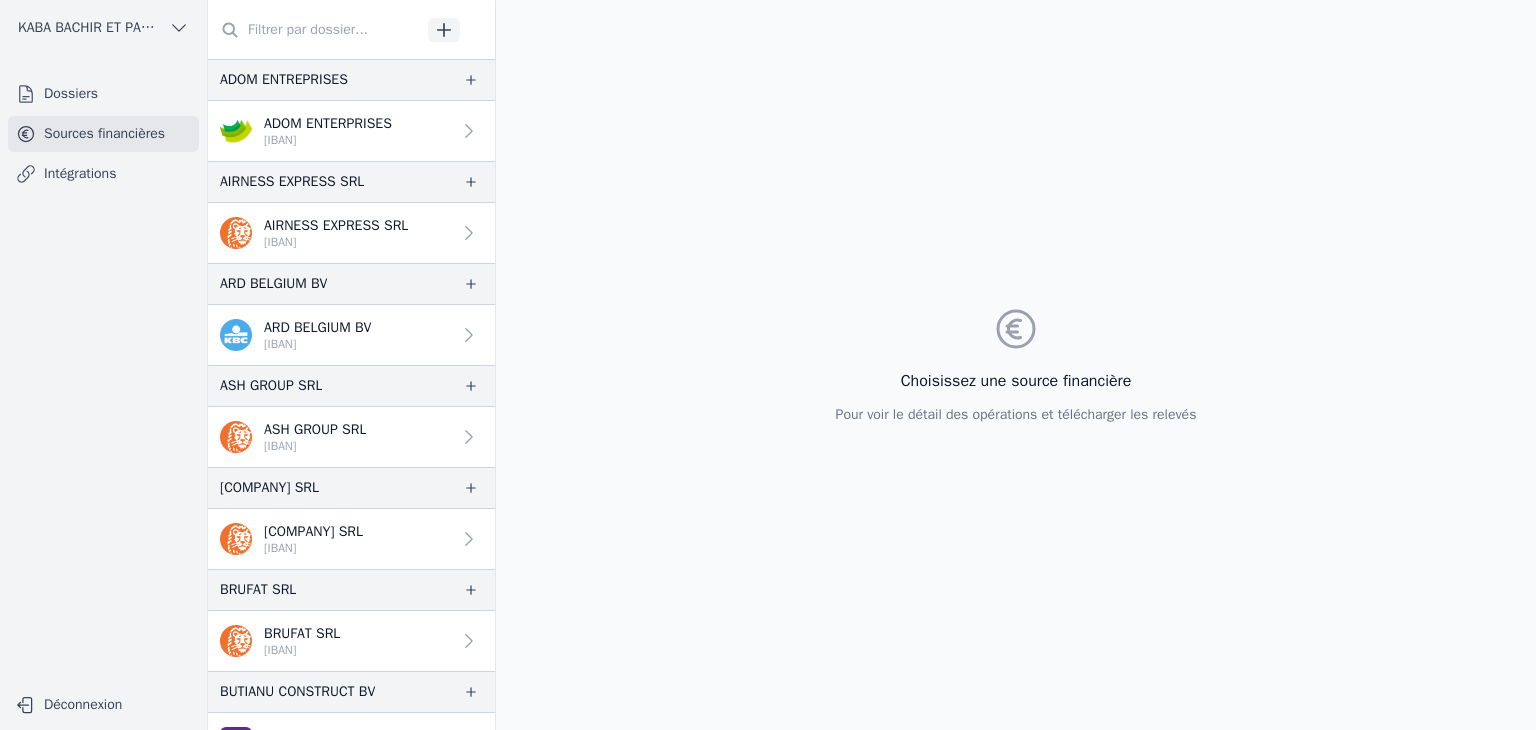 click on "AIRNESS EXPRESS SRL" at bounding box center (336, 226) 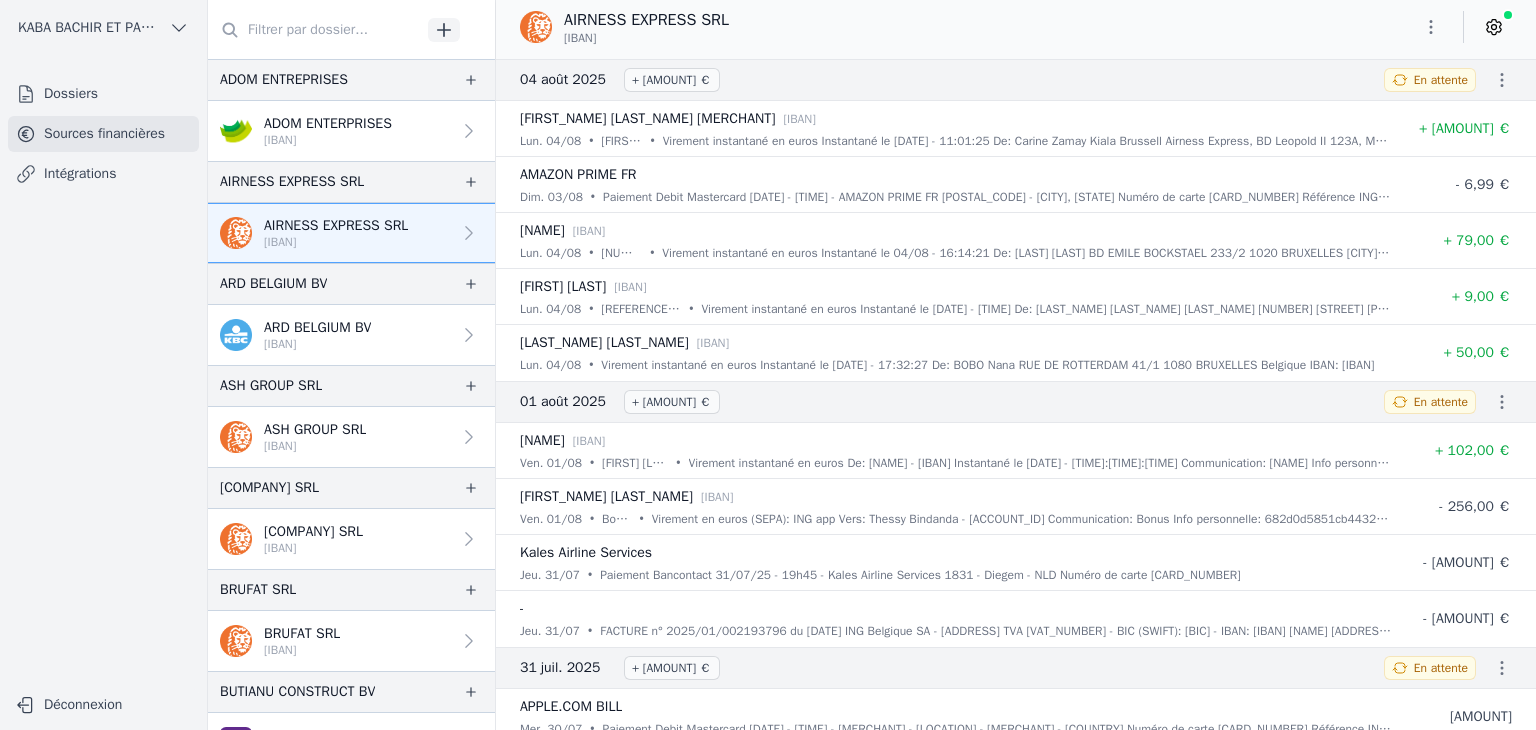click 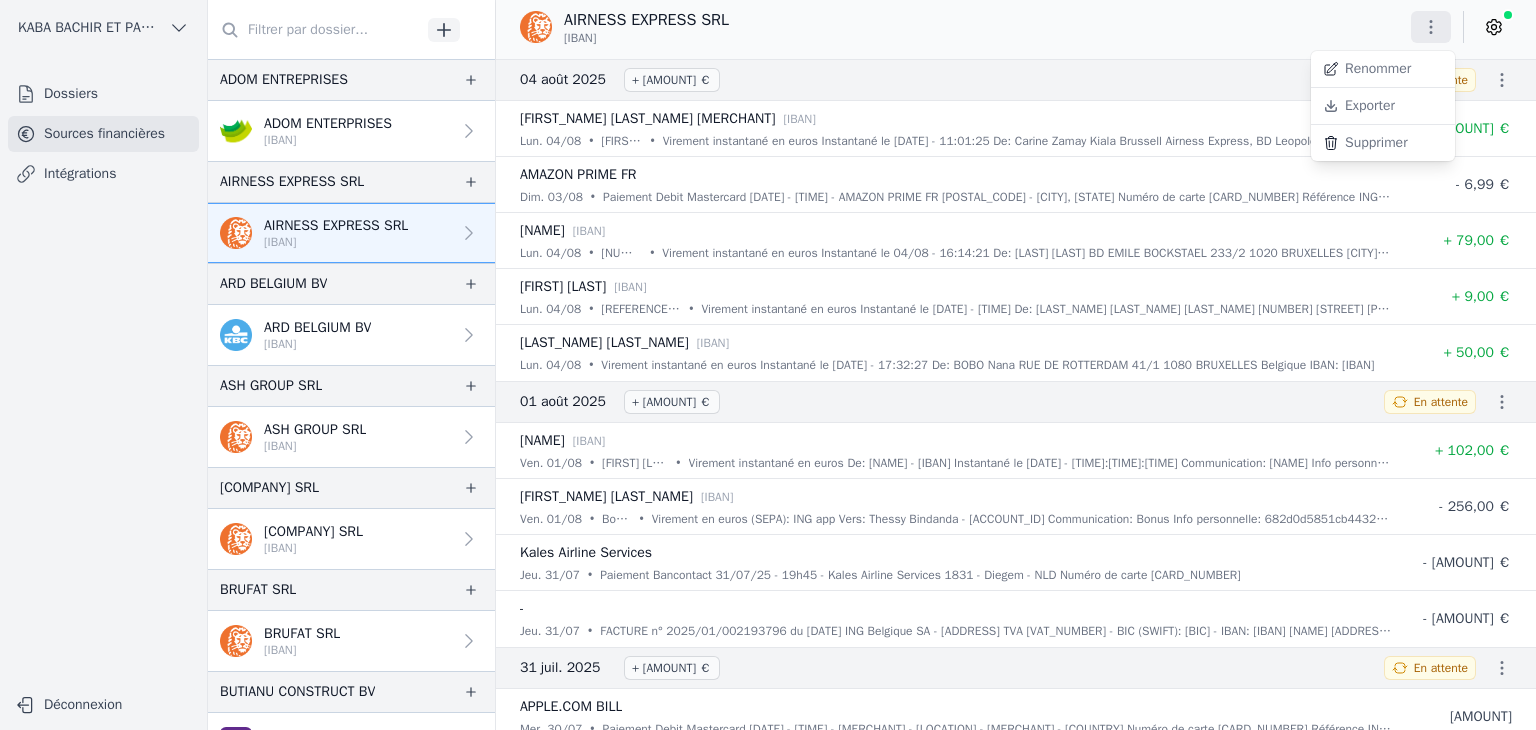 click on "Exporter" at bounding box center [1383, 106] 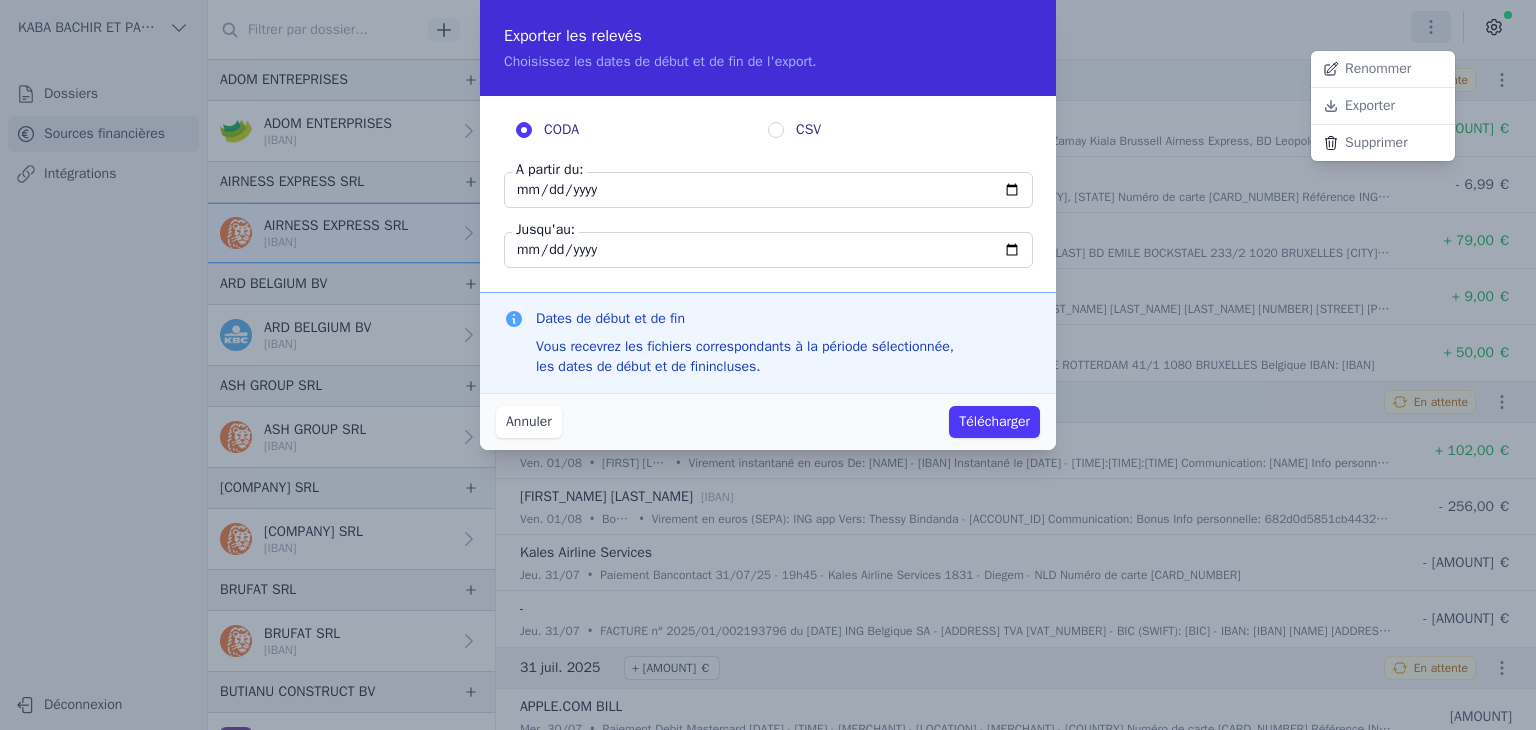 drag, startPoint x: 556, startPoint y: 201, endPoint x: 545, endPoint y: 198, distance: 11.401754 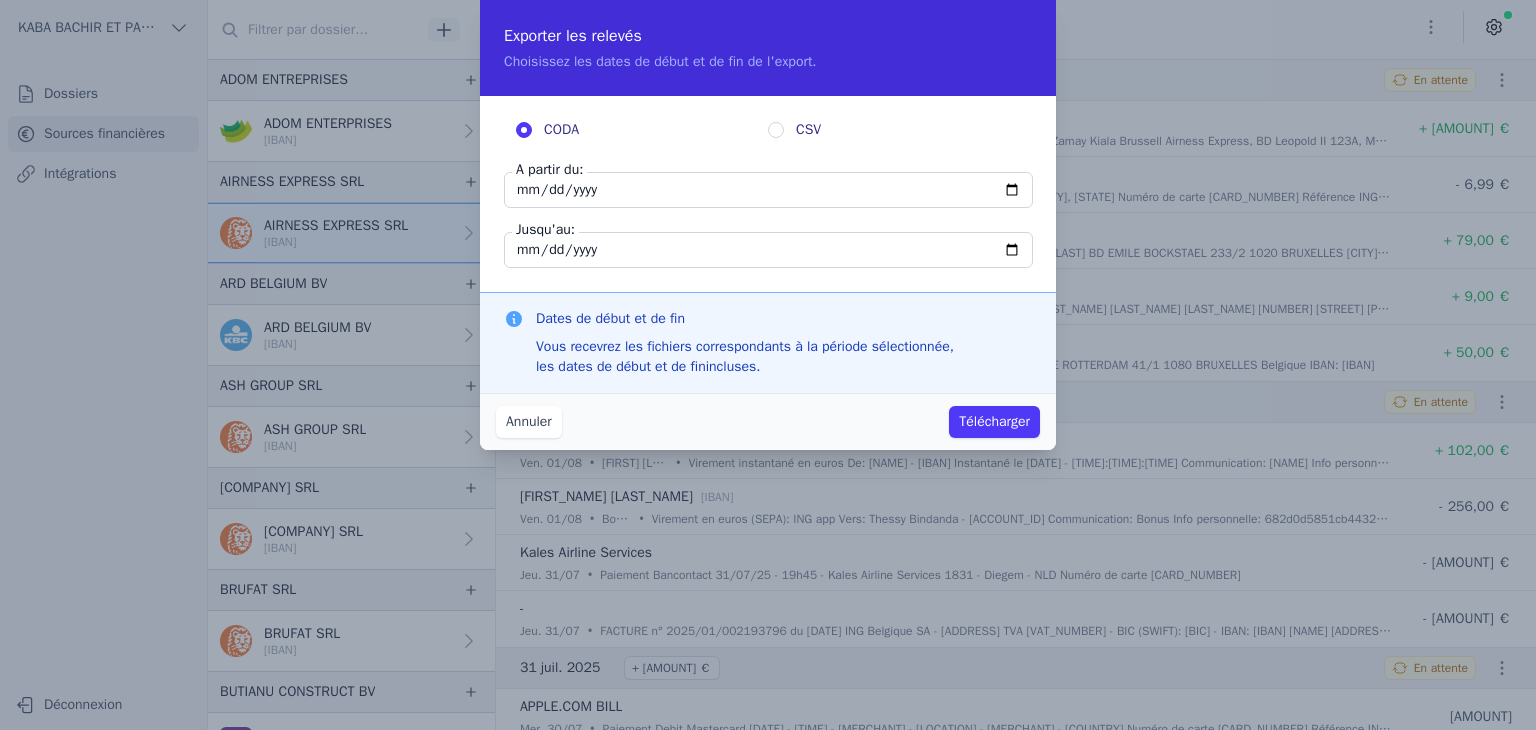 click on "[DATE]" at bounding box center (768, 190) 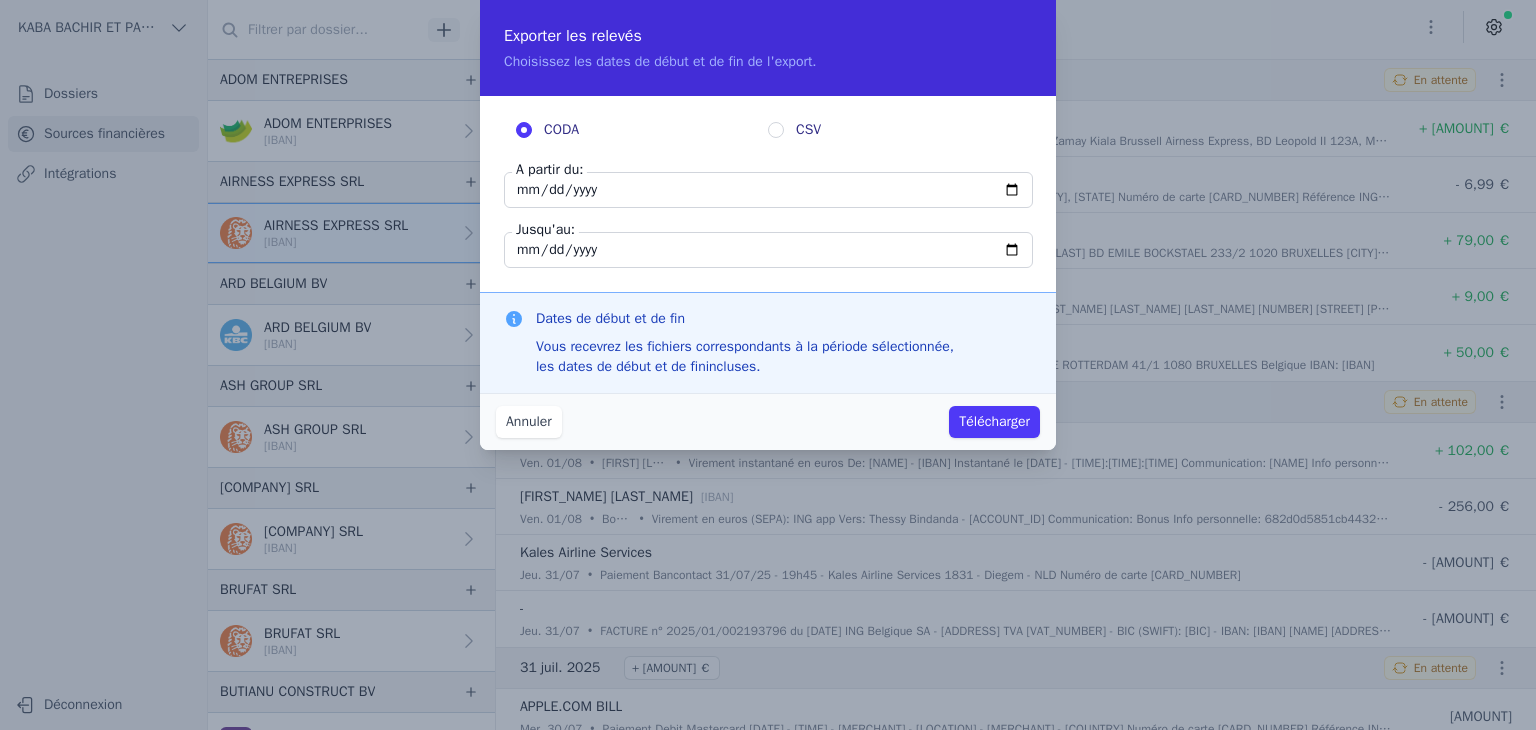type on "[YEAR]-[MONTH]-[DAY]" 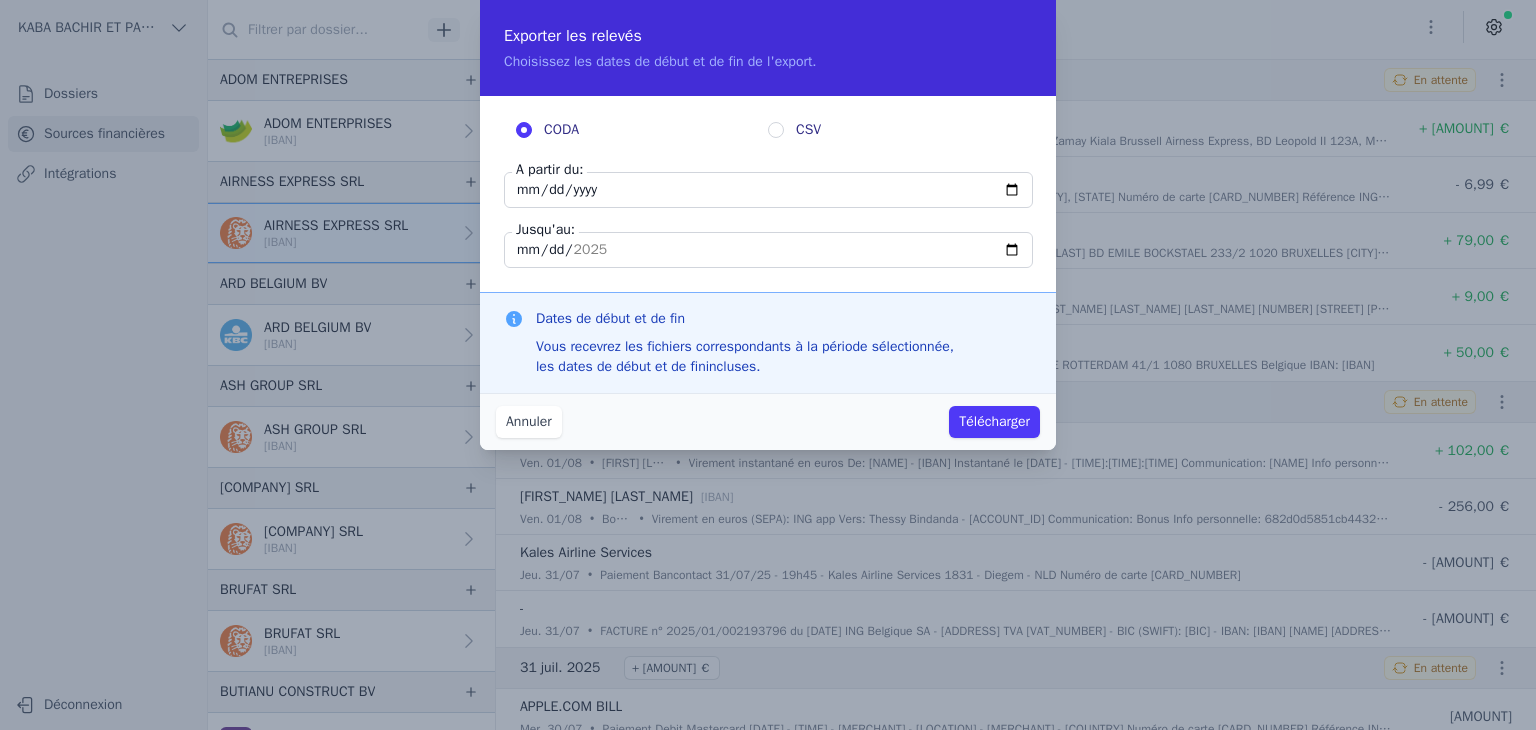 click on "Télécharger" at bounding box center (994, 422) 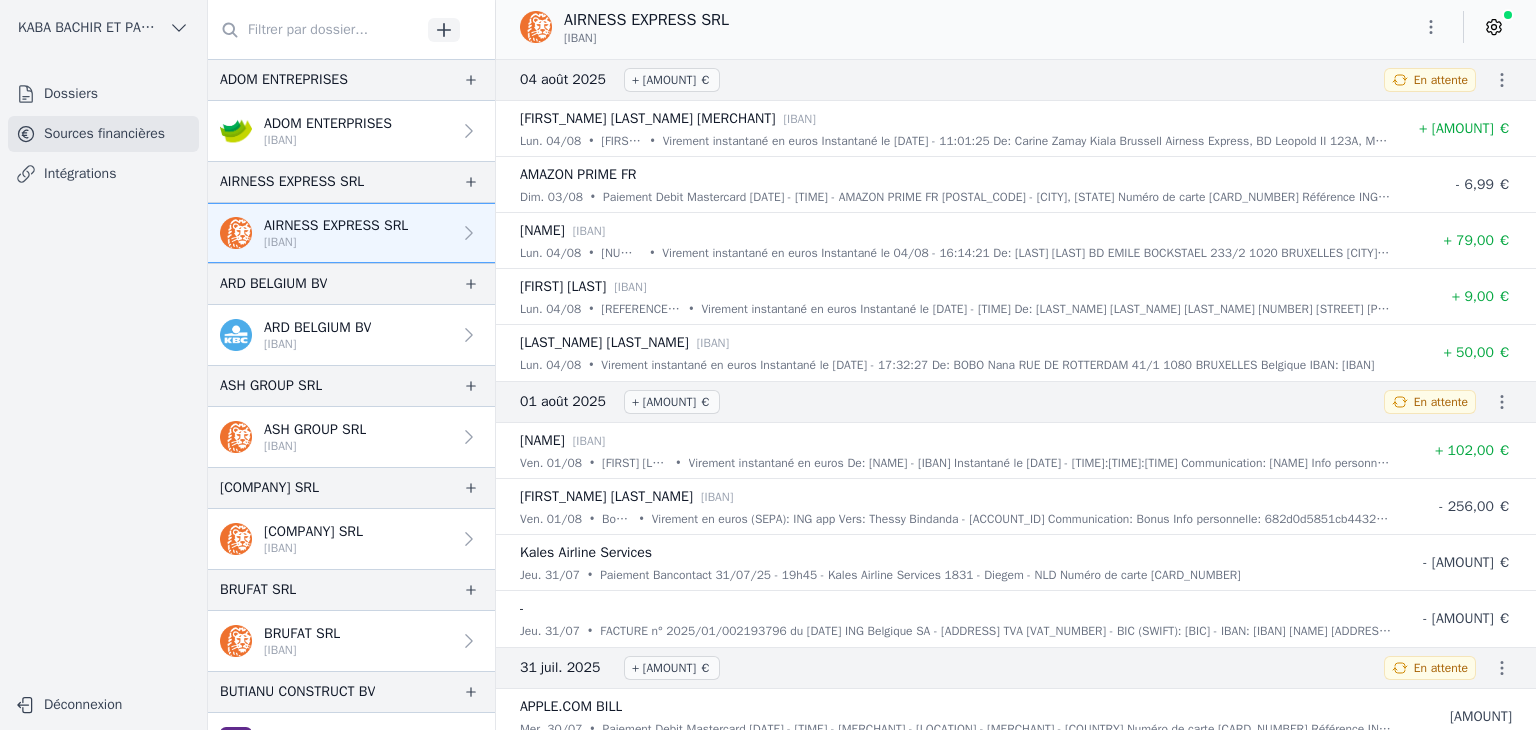 click on "[IBAN]" at bounding box center [317, 344] 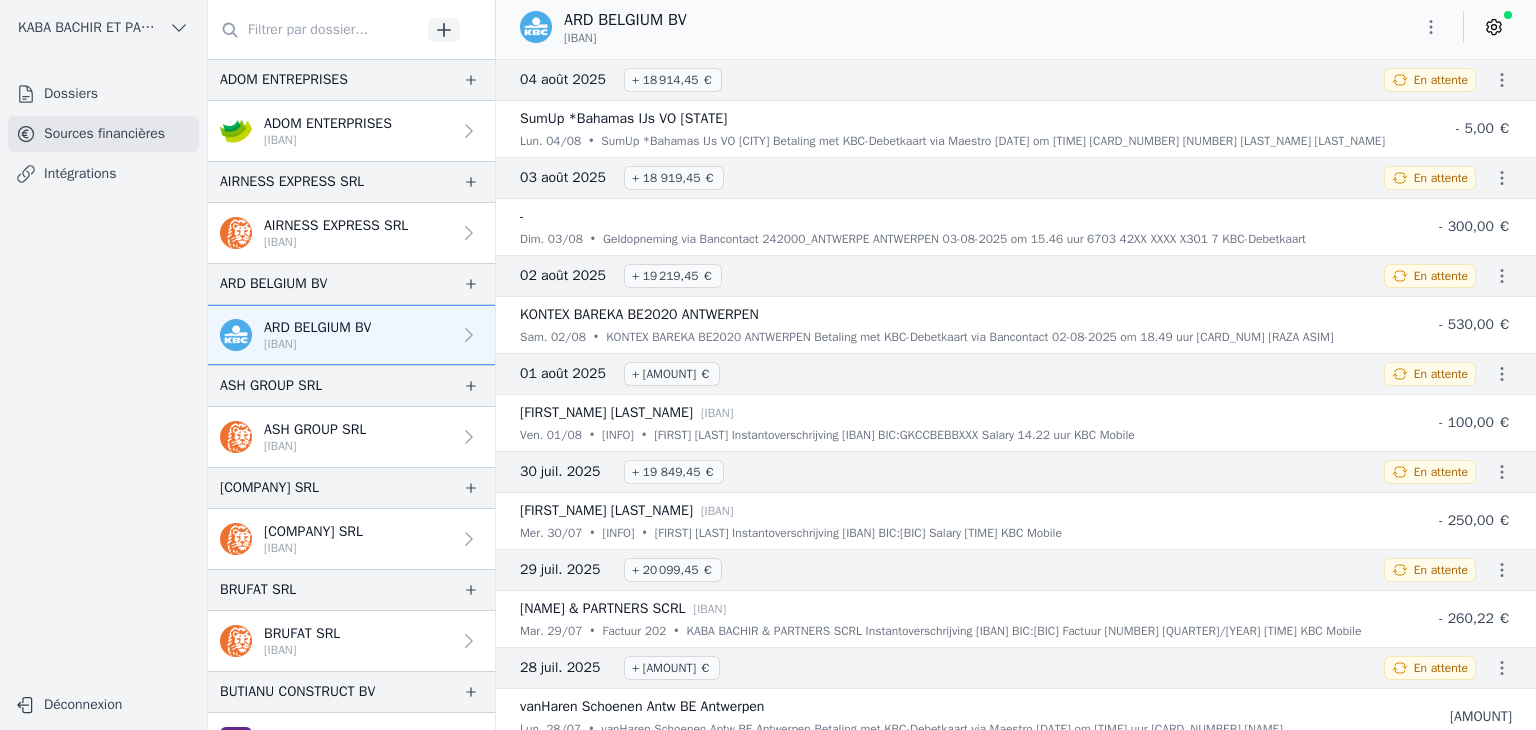 click at bounding box center (1431, 27) 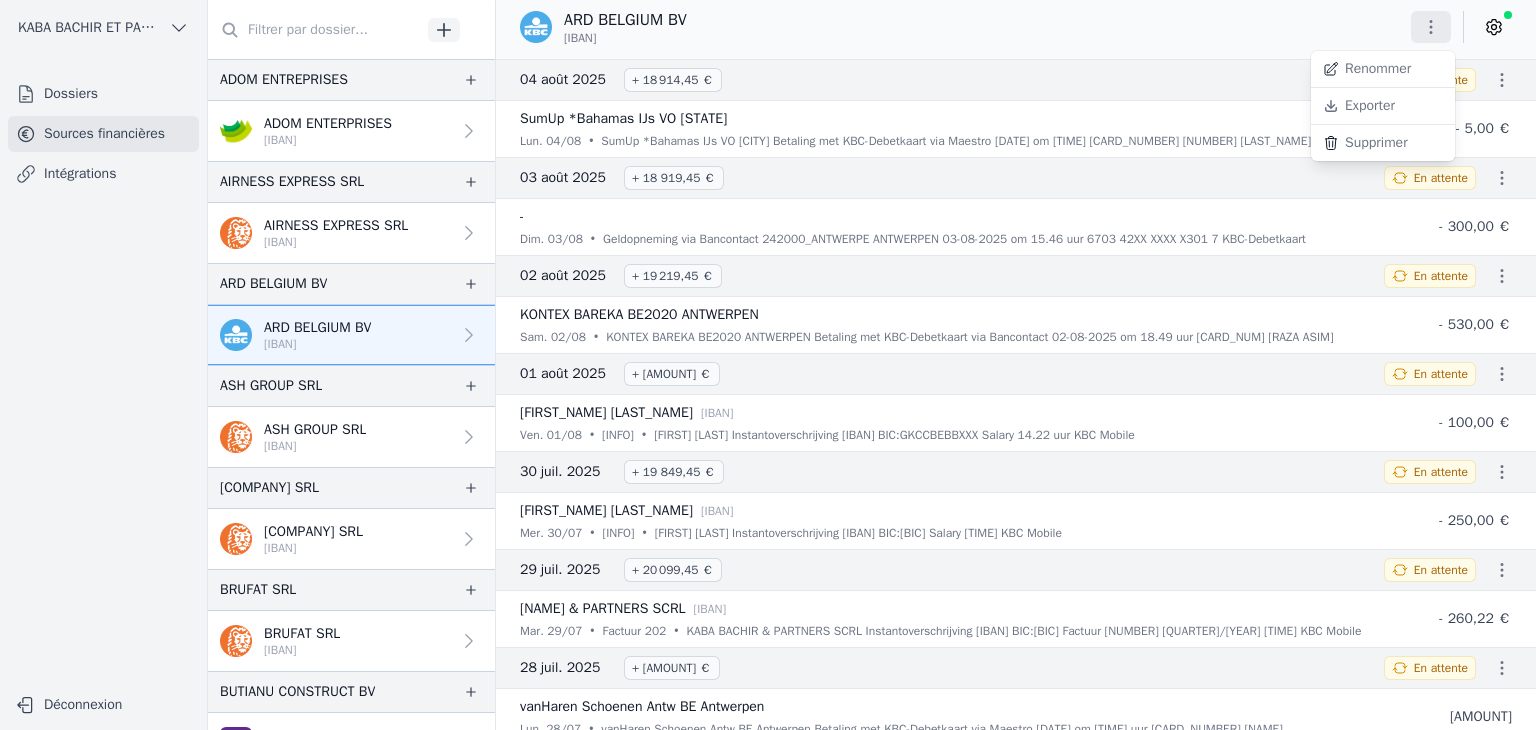 click on "Exporter" at bounding box center [1383, 106] 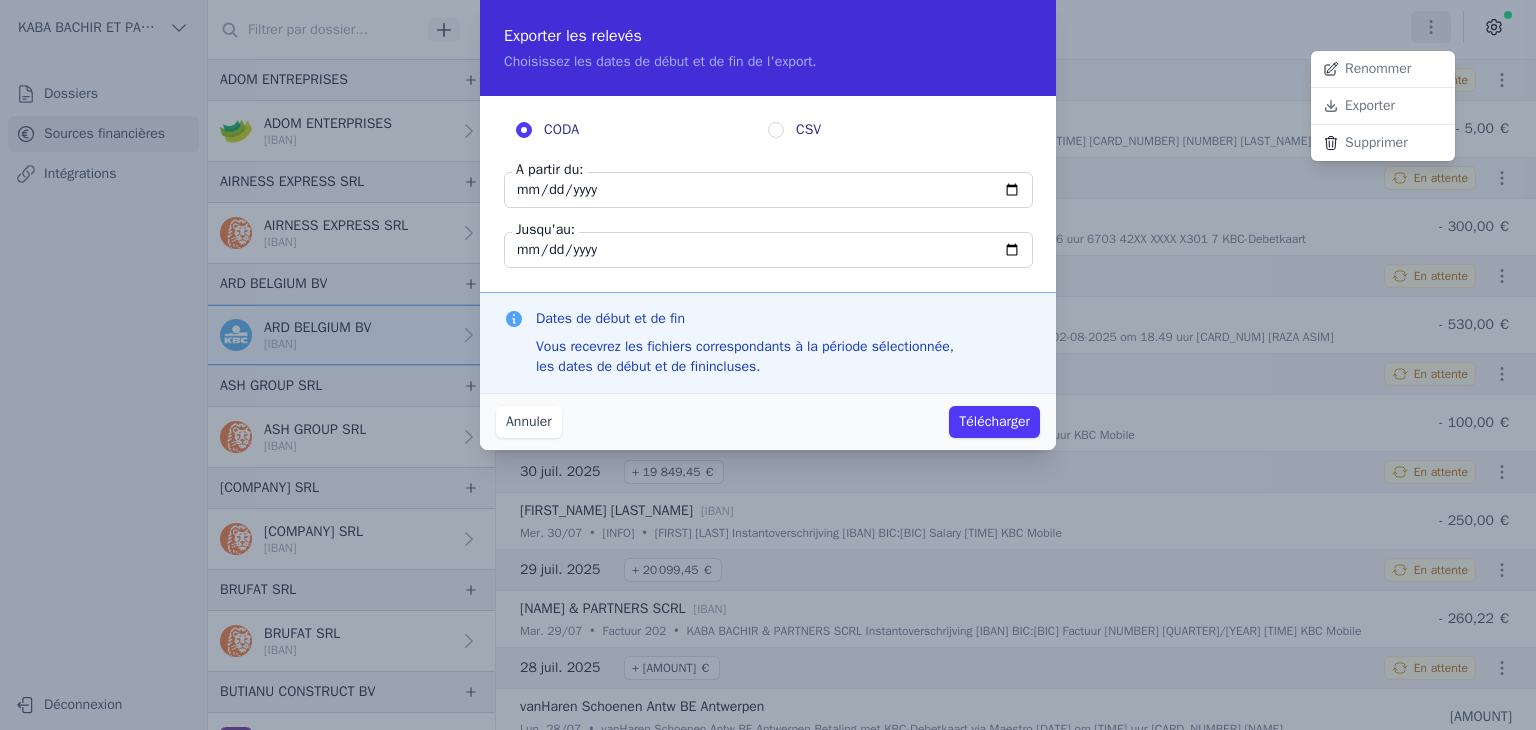 click at bounding box center (768, 365) 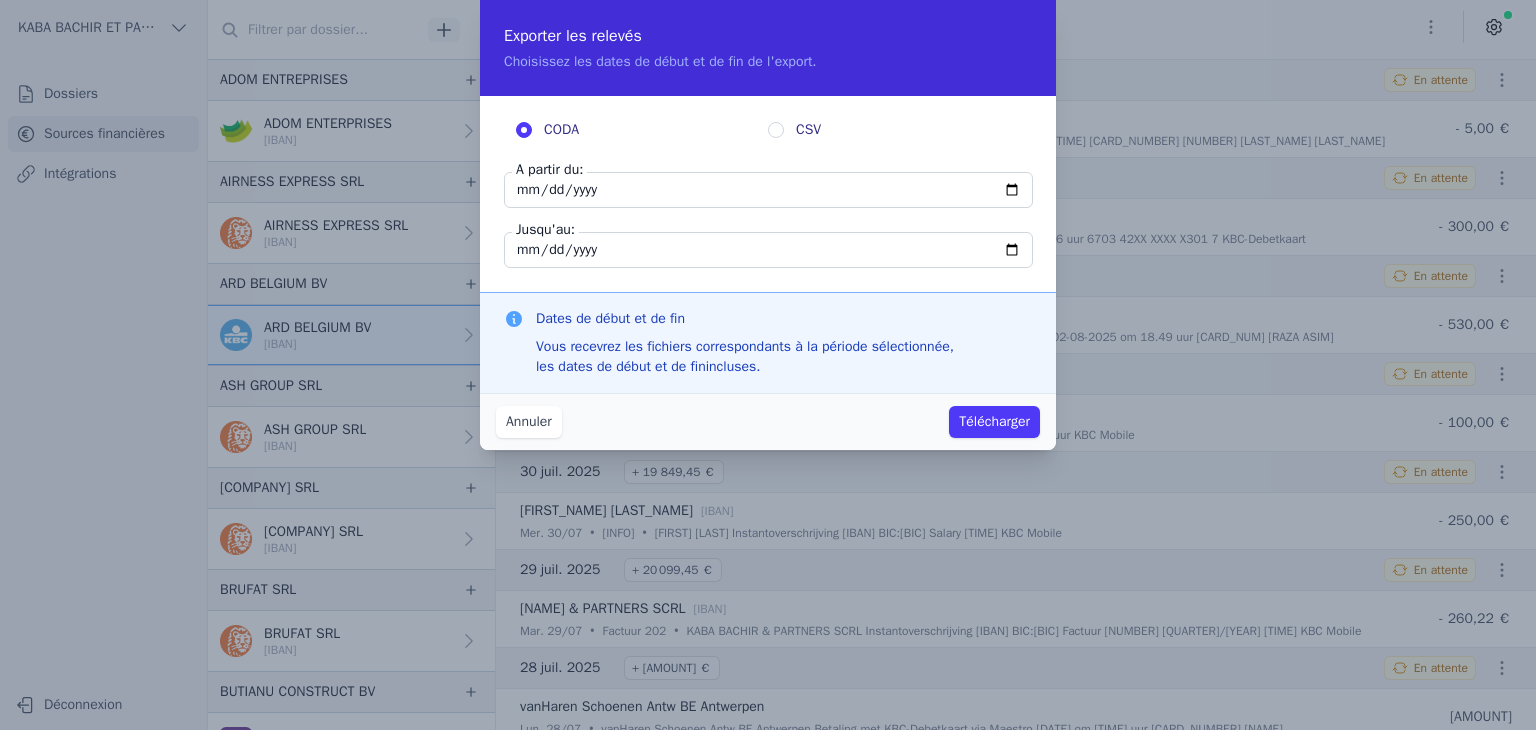 click on "[YEAR]-[MONTH]-[DAY]" at bounding box center [768, 190] 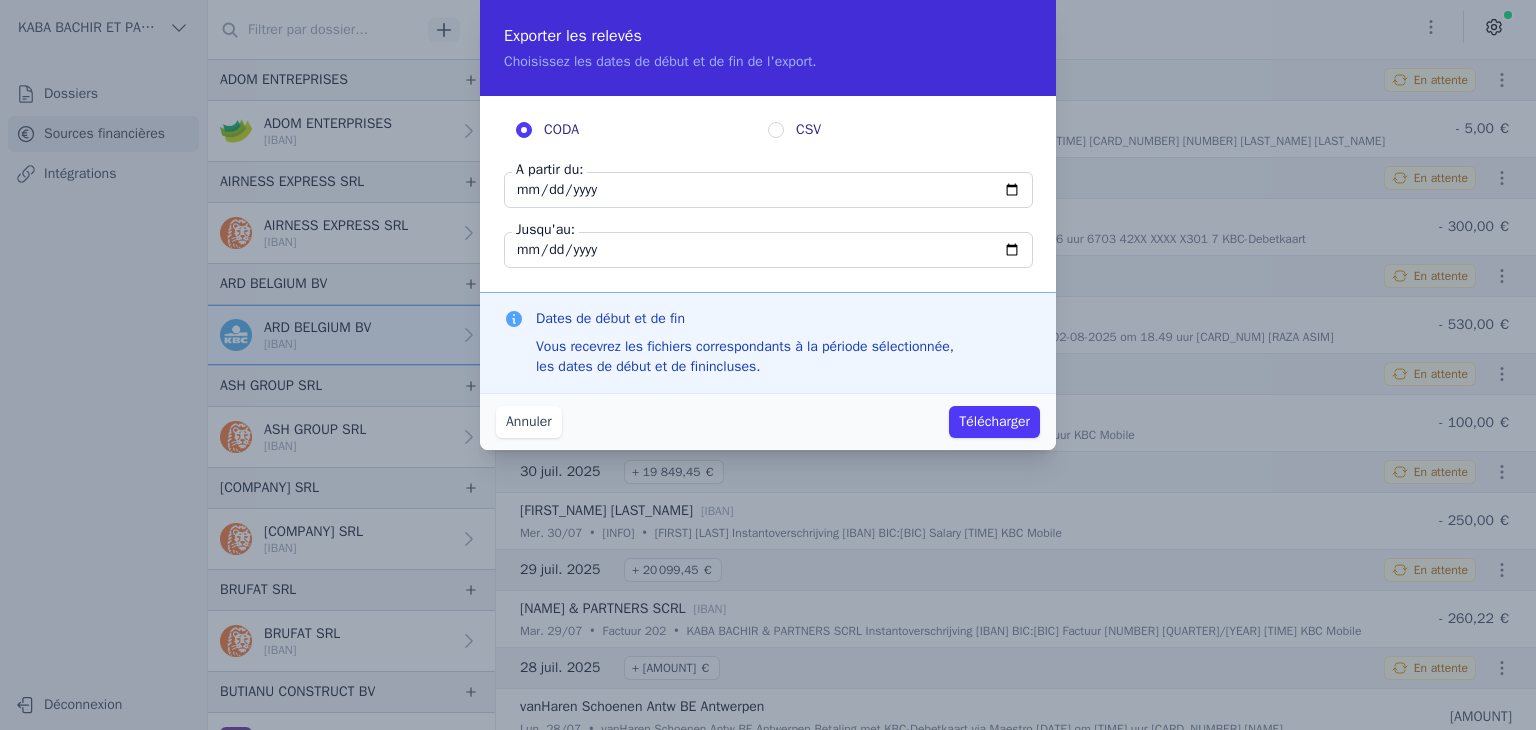 type on "[YEAR]-[MONTH]-[DAY]" 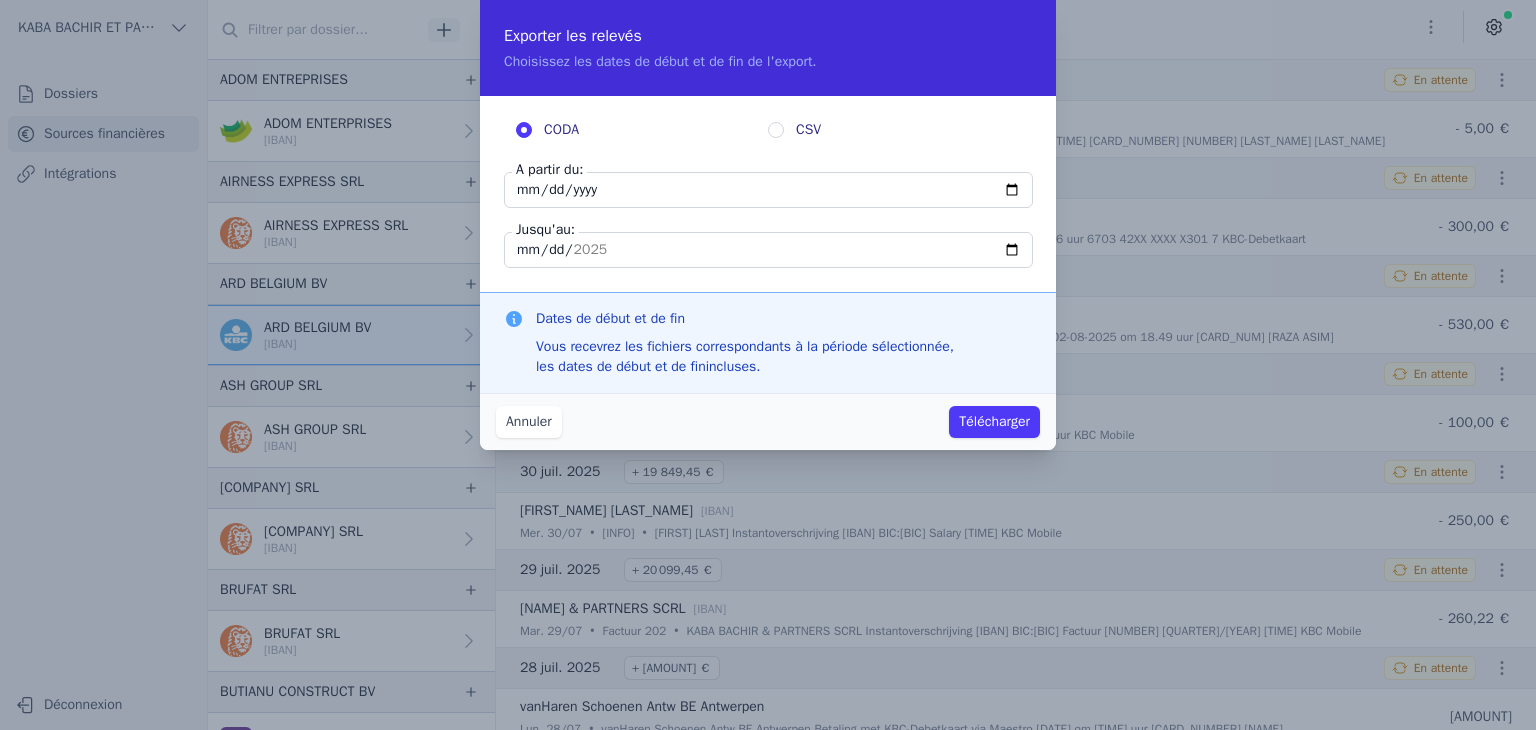 click on "Télécharger" at bounding box center [994, 422] 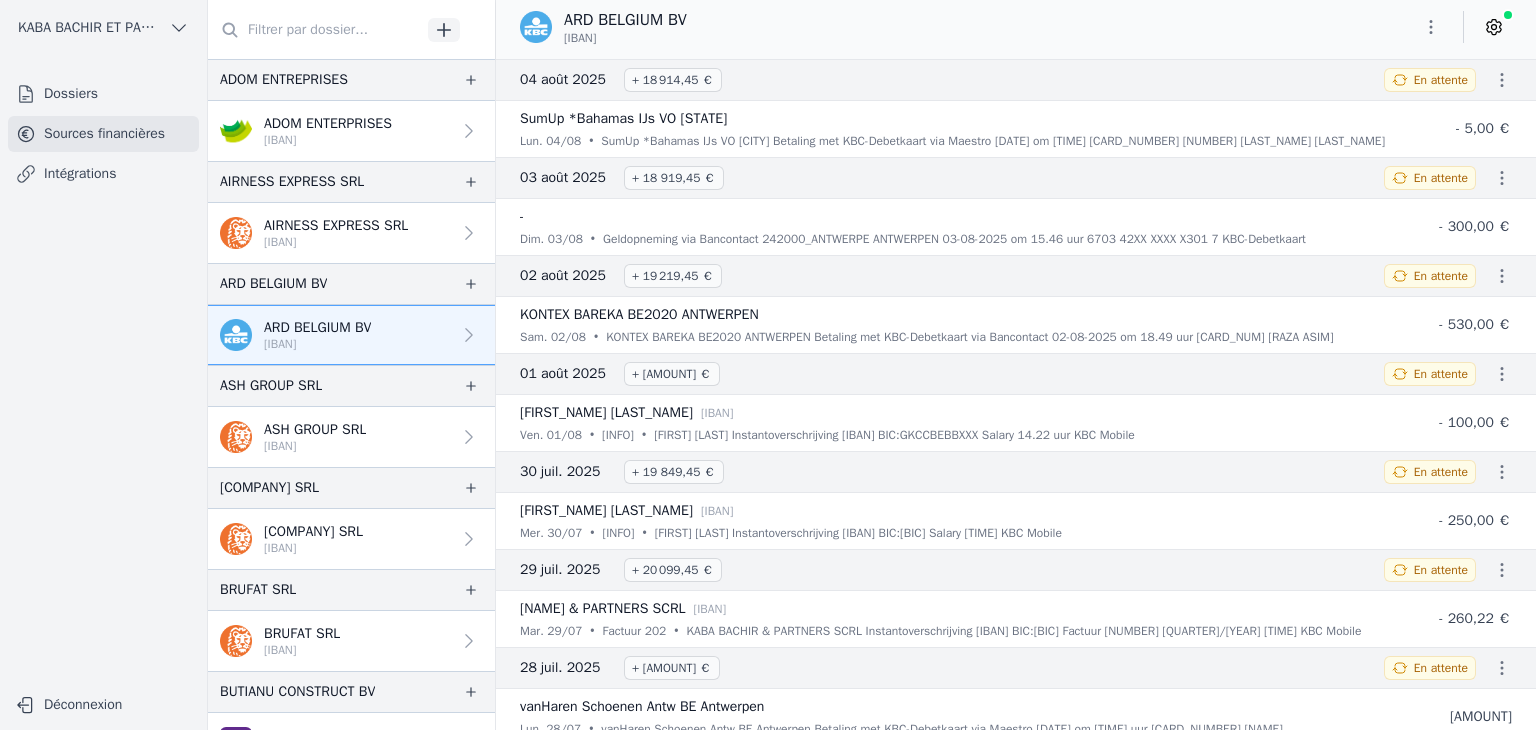 click on "[IBAN]" at bounding box center [315, 446] 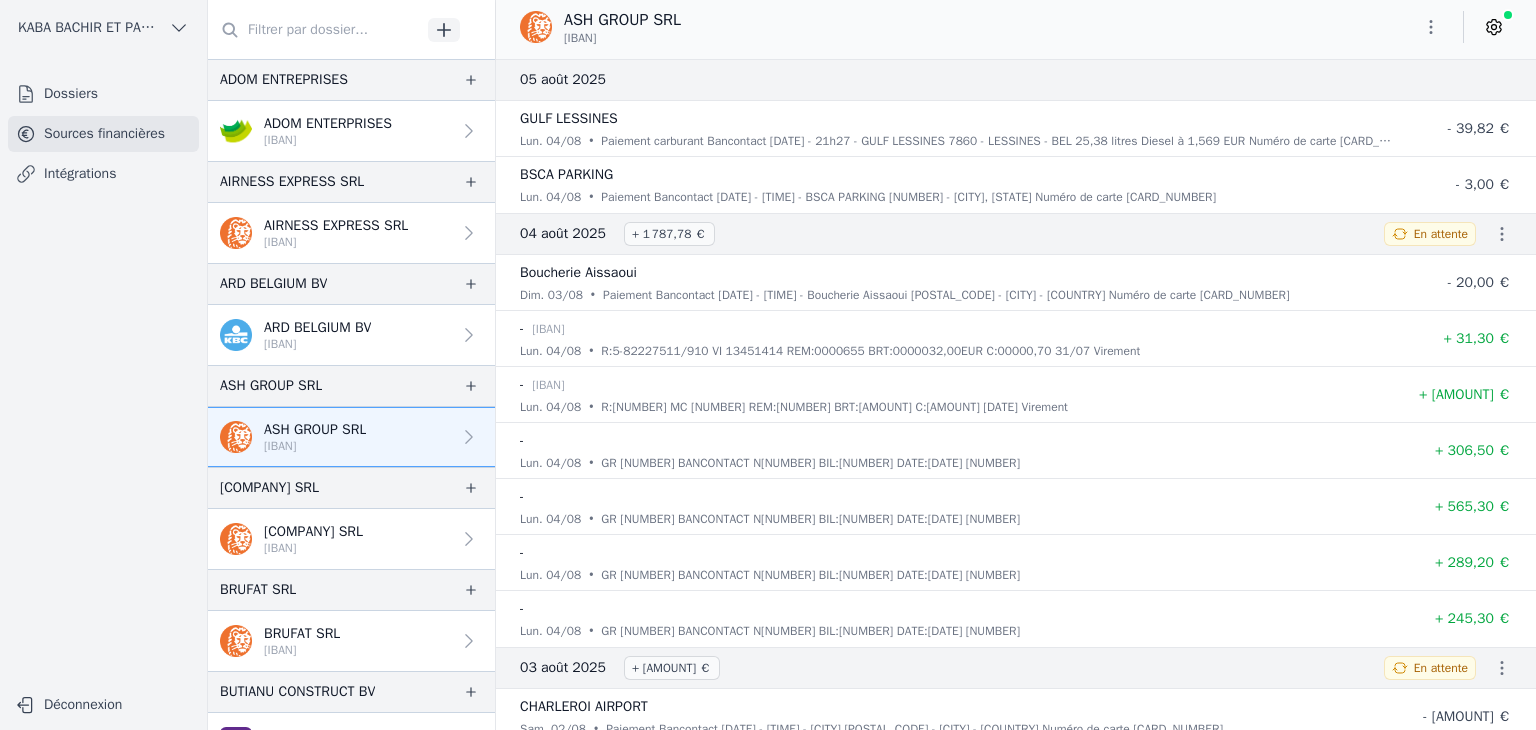 click 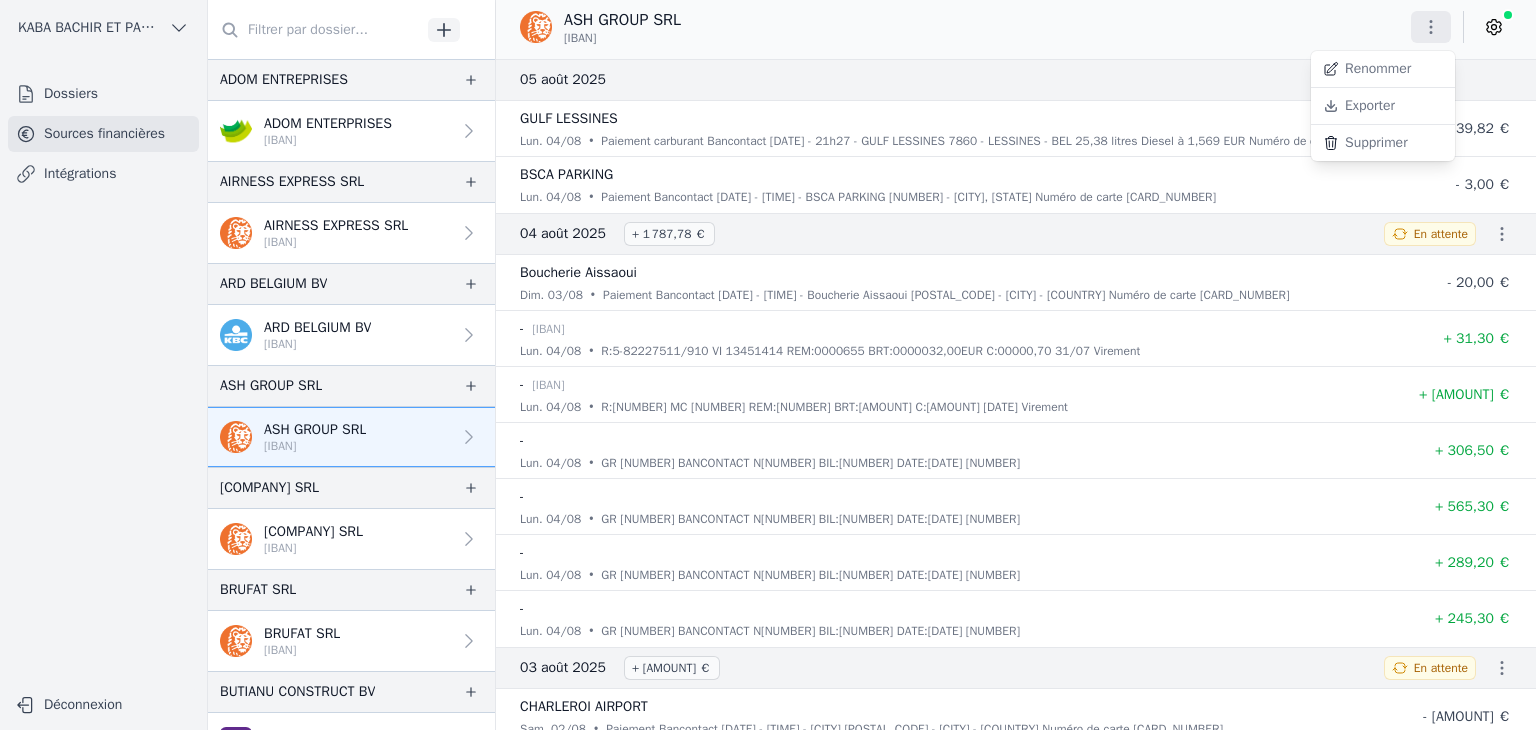 click on "Exporter" at bounding box center (1383, 106) 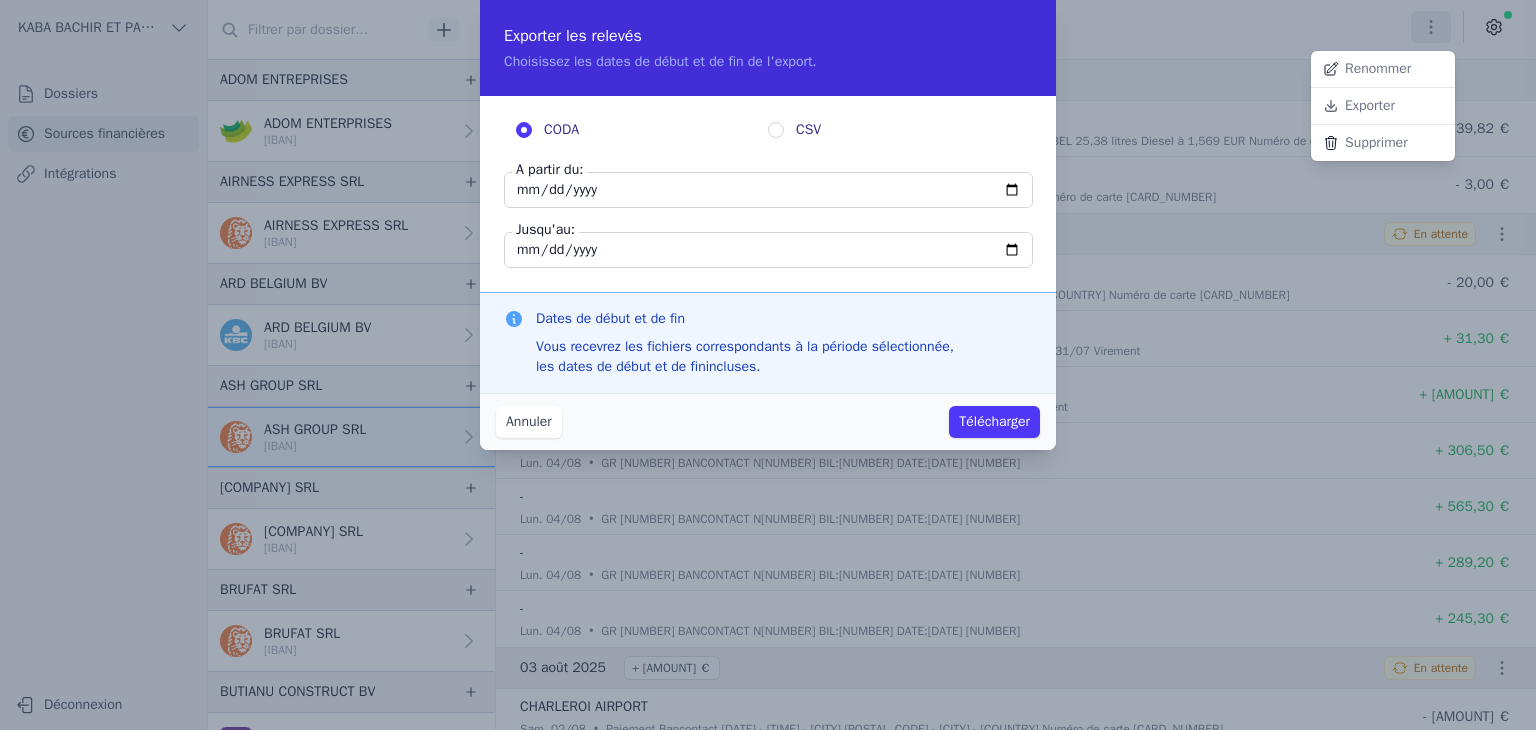 click at bounding box center [768, 365] 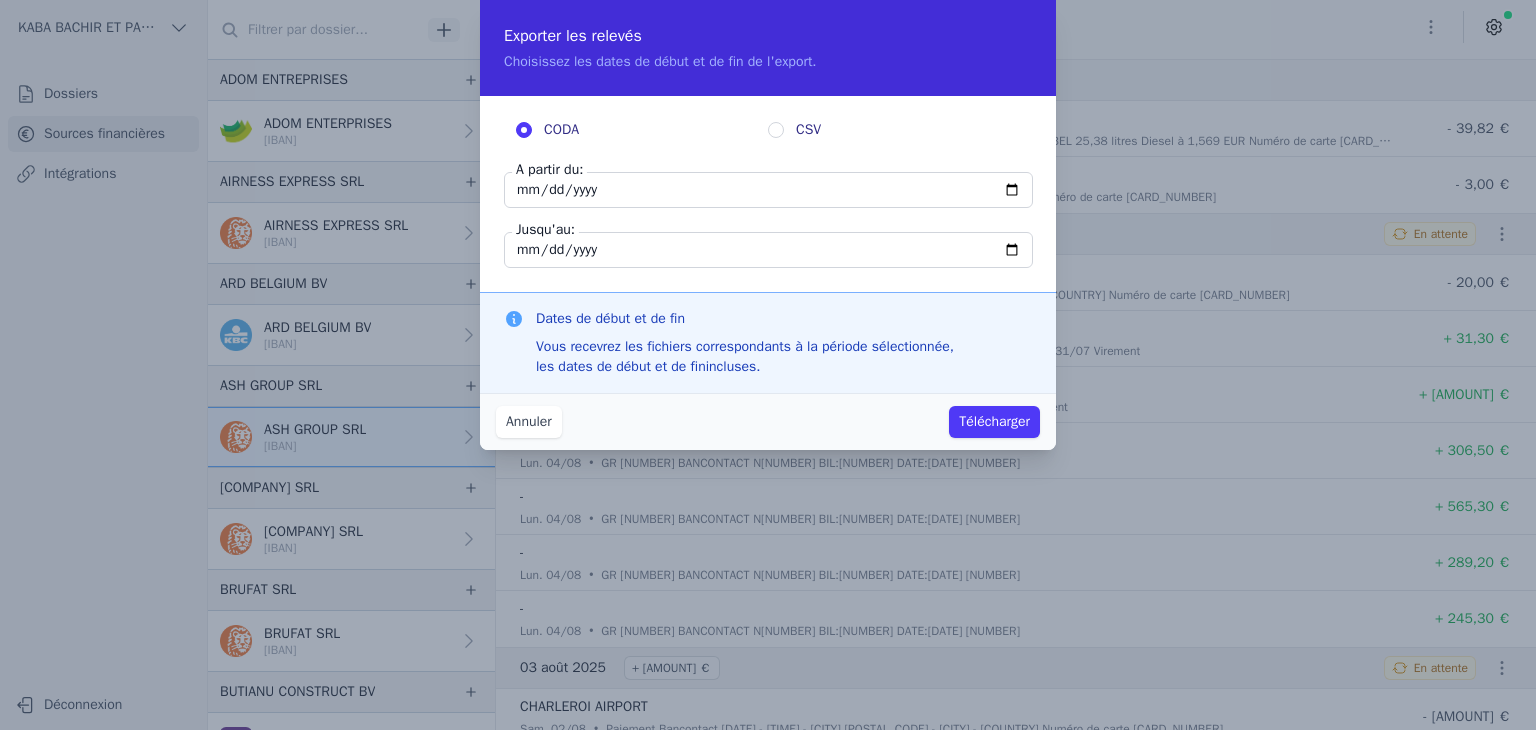 click on "[DATE]" at bounding box center (768, 190) 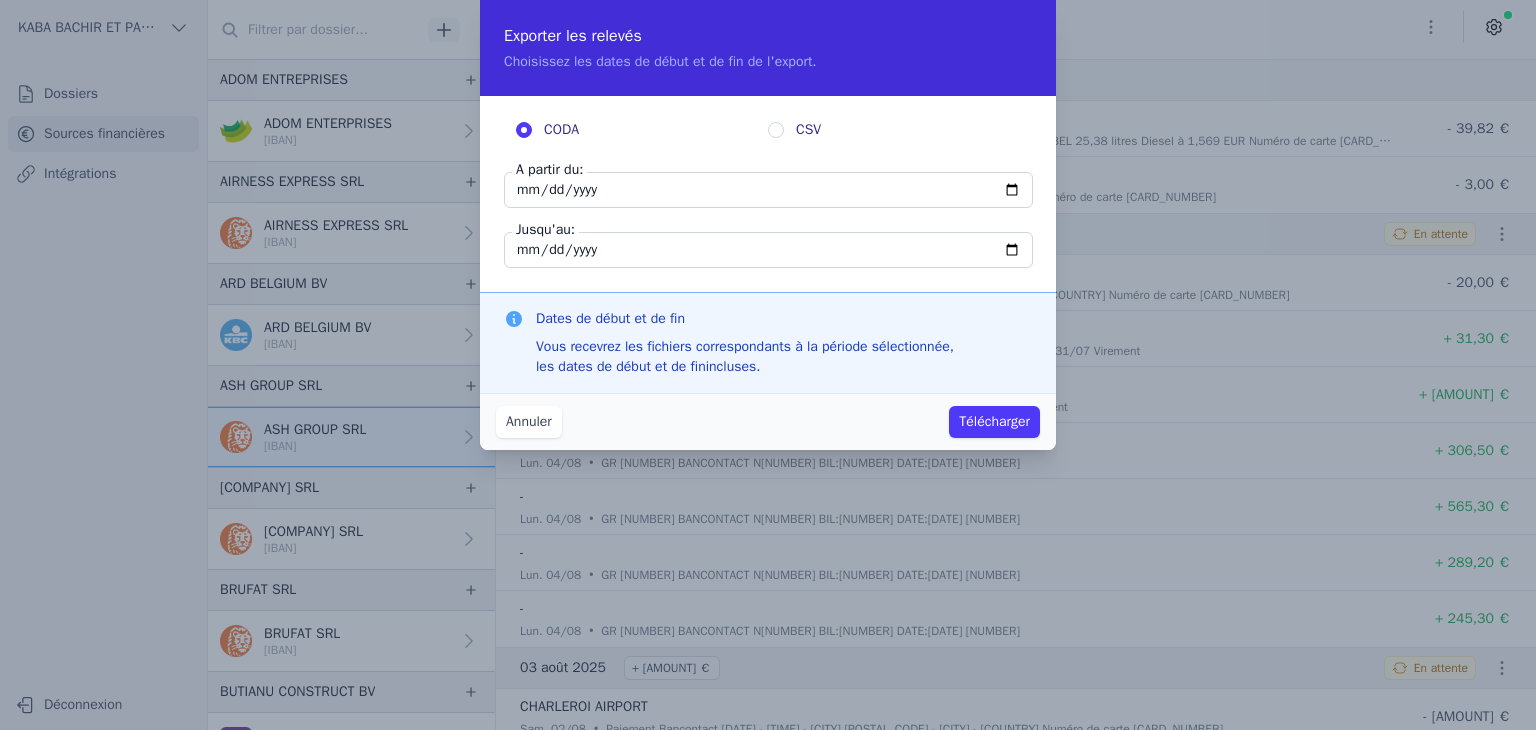 type on "[DATE]" 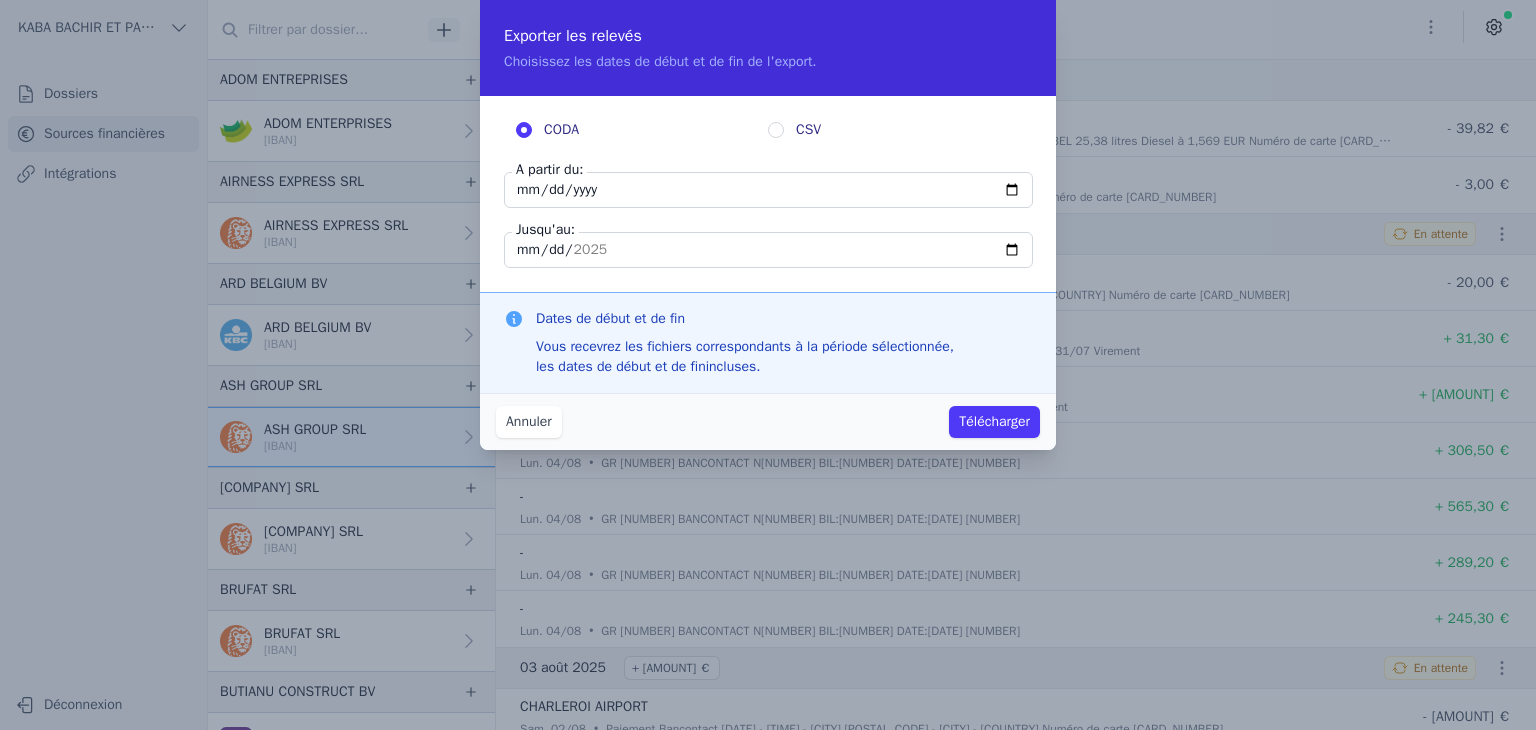 click on "Télécharger" at bounding box center (994, 422) 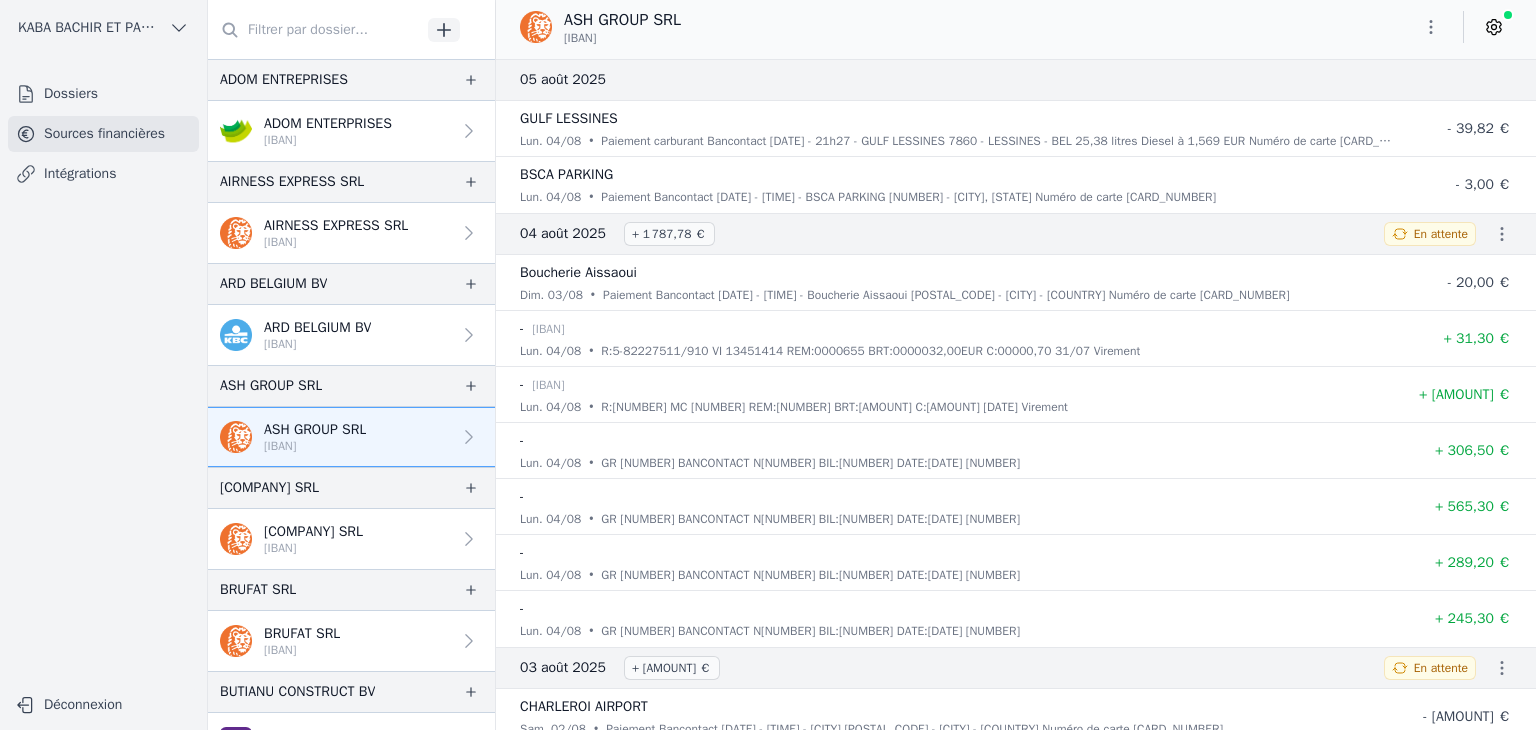 click on "BAHARR SRL
[IBAN]" at bounding box center [351, 539] 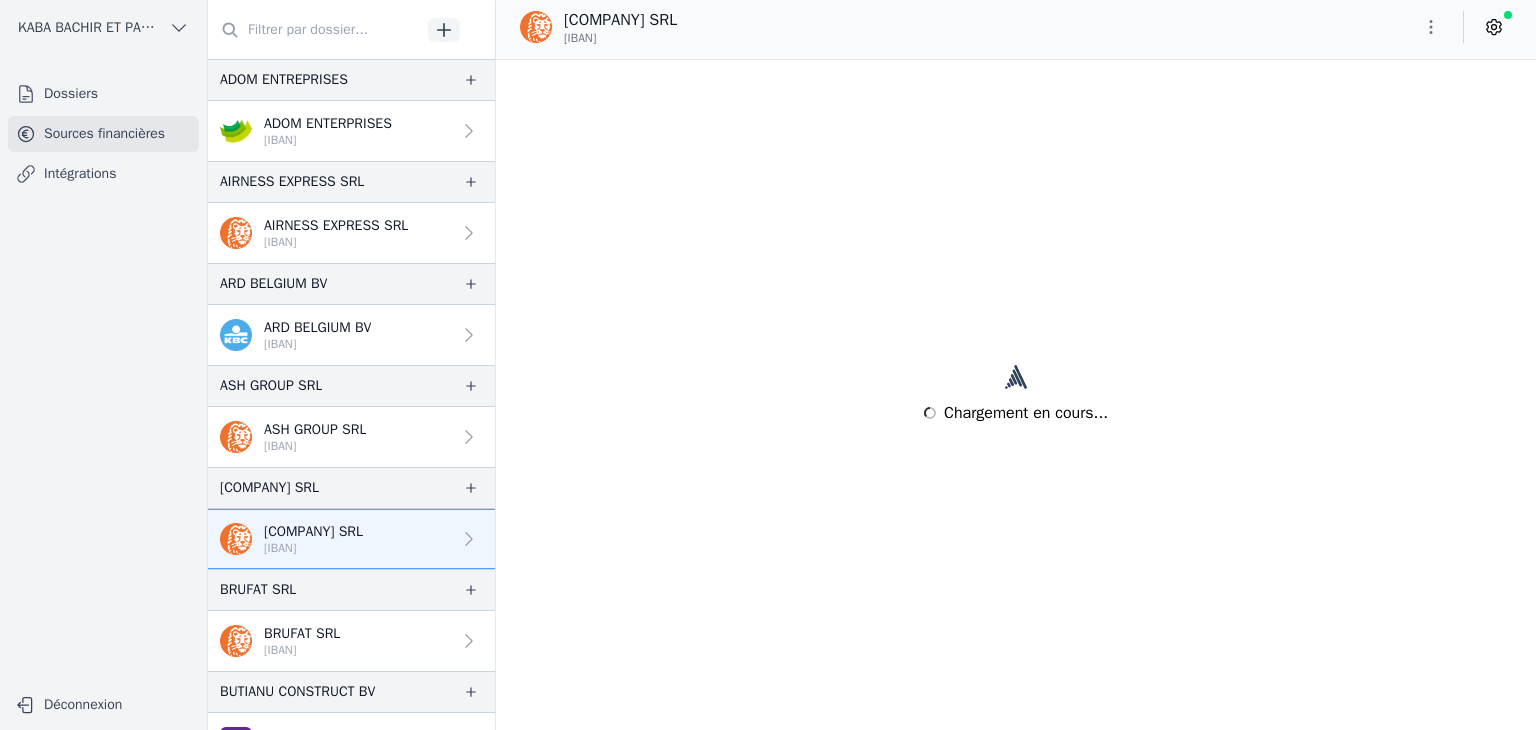 click at bounding box center [1431, 27] 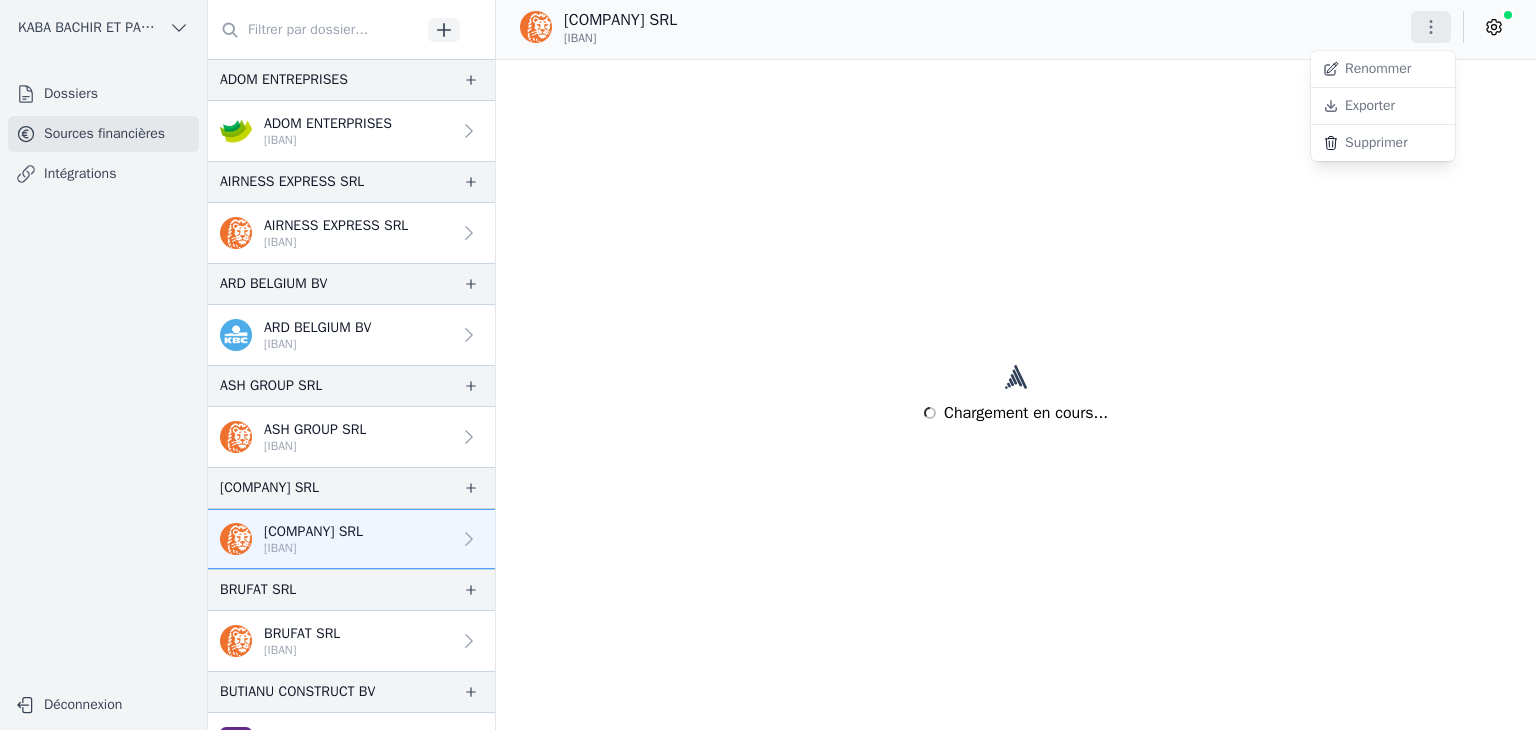 click on "Exporter" at bounding box center (1383, 106) 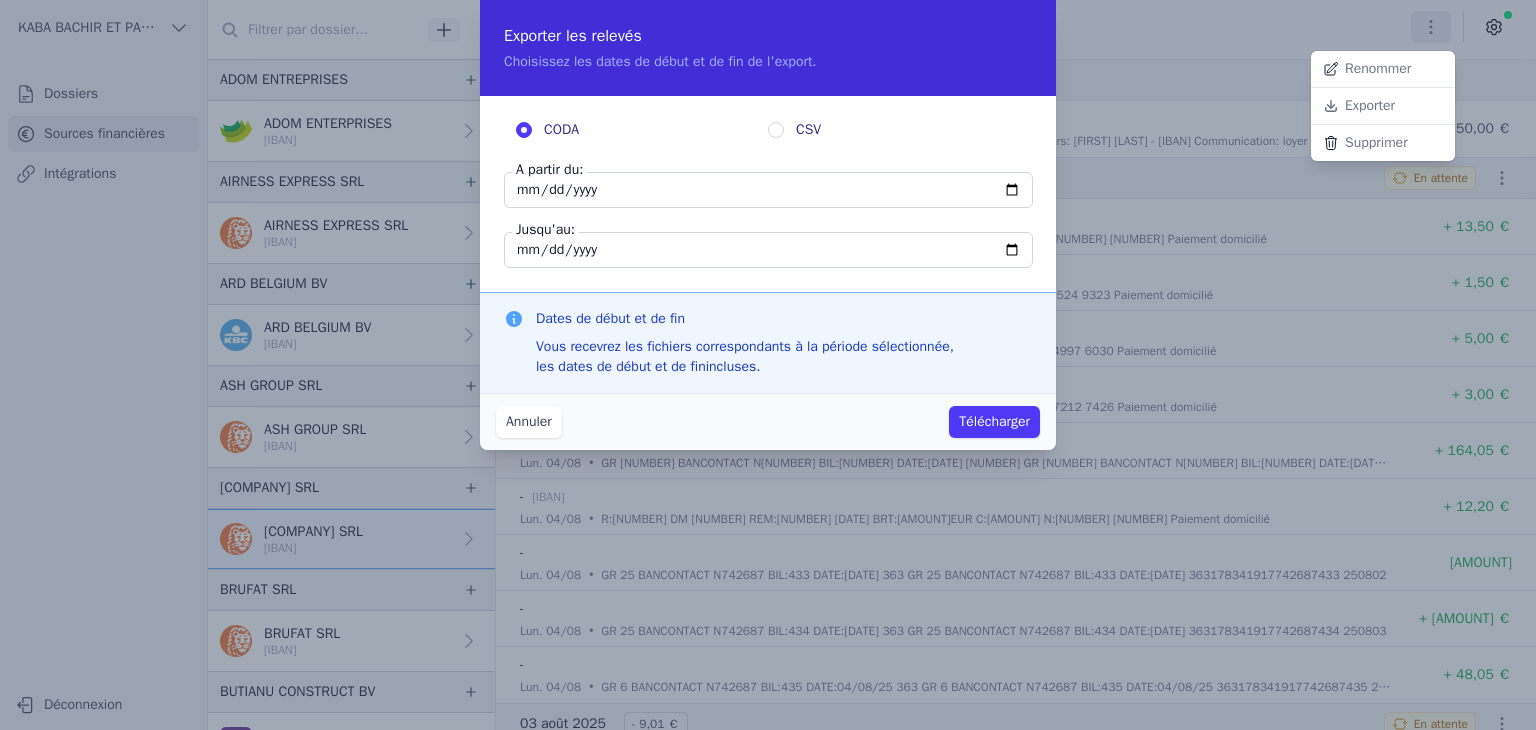 click at bounding box center [768, 365] 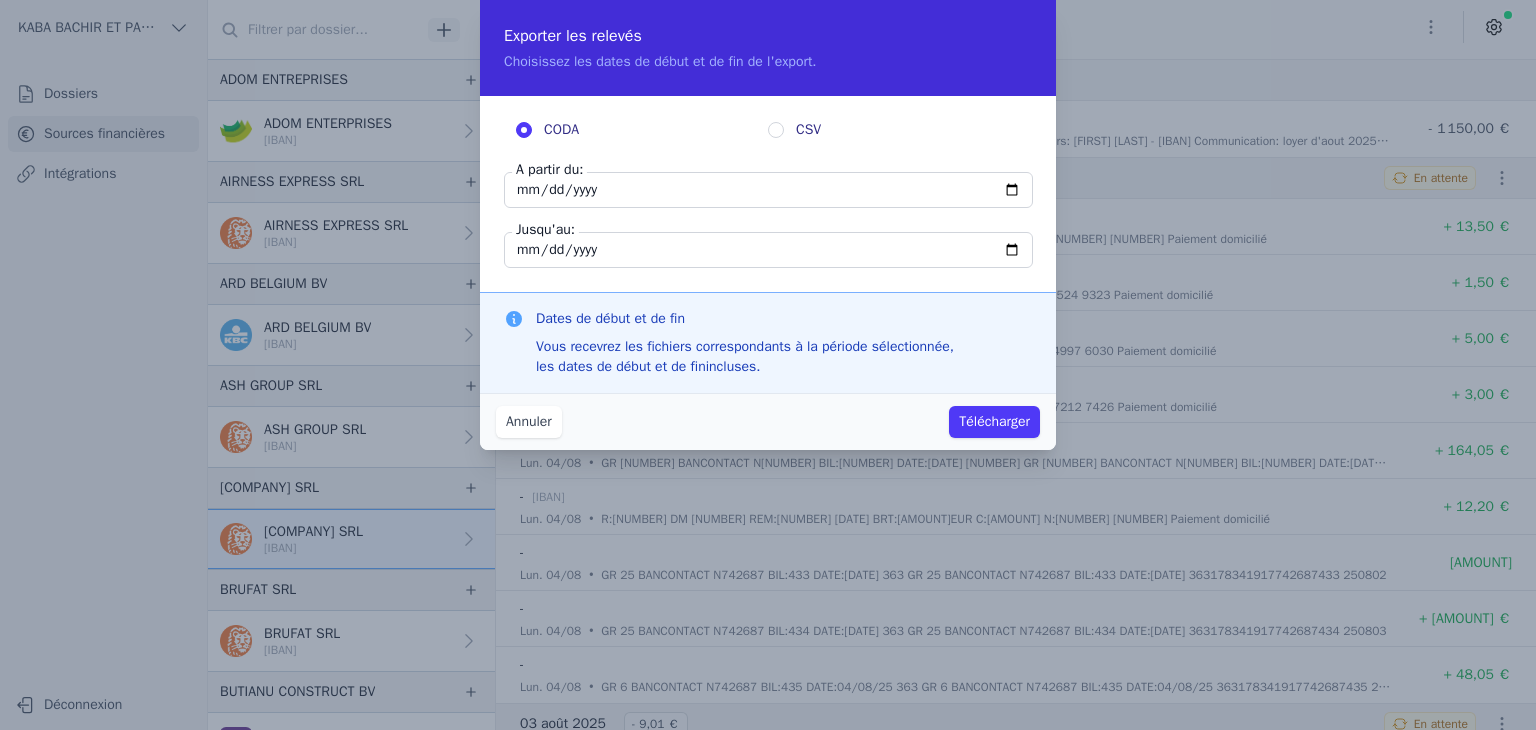 click on "[DATE]" at bounding box center [768, 190] 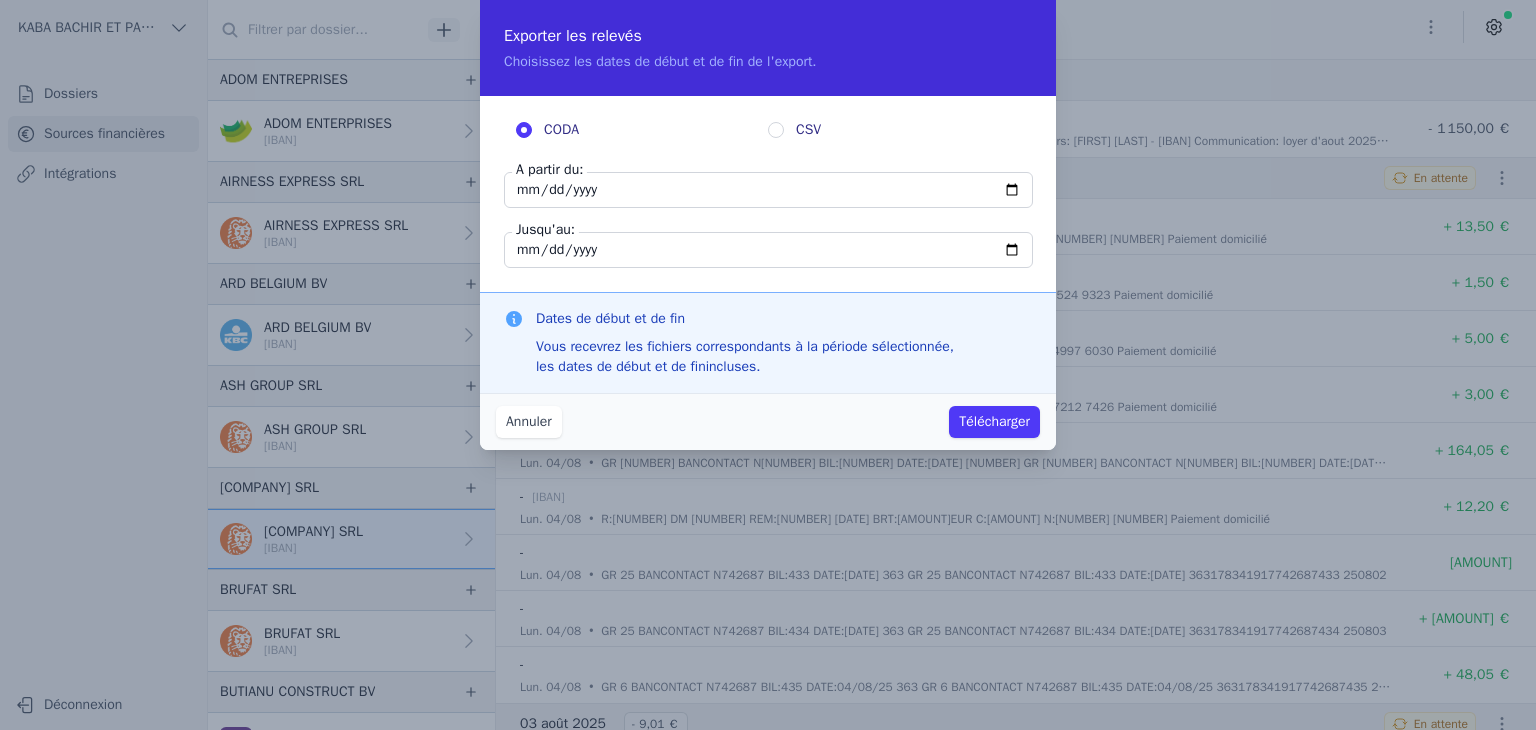 type on "[YEAR]-[MONTH]-[DAY]" 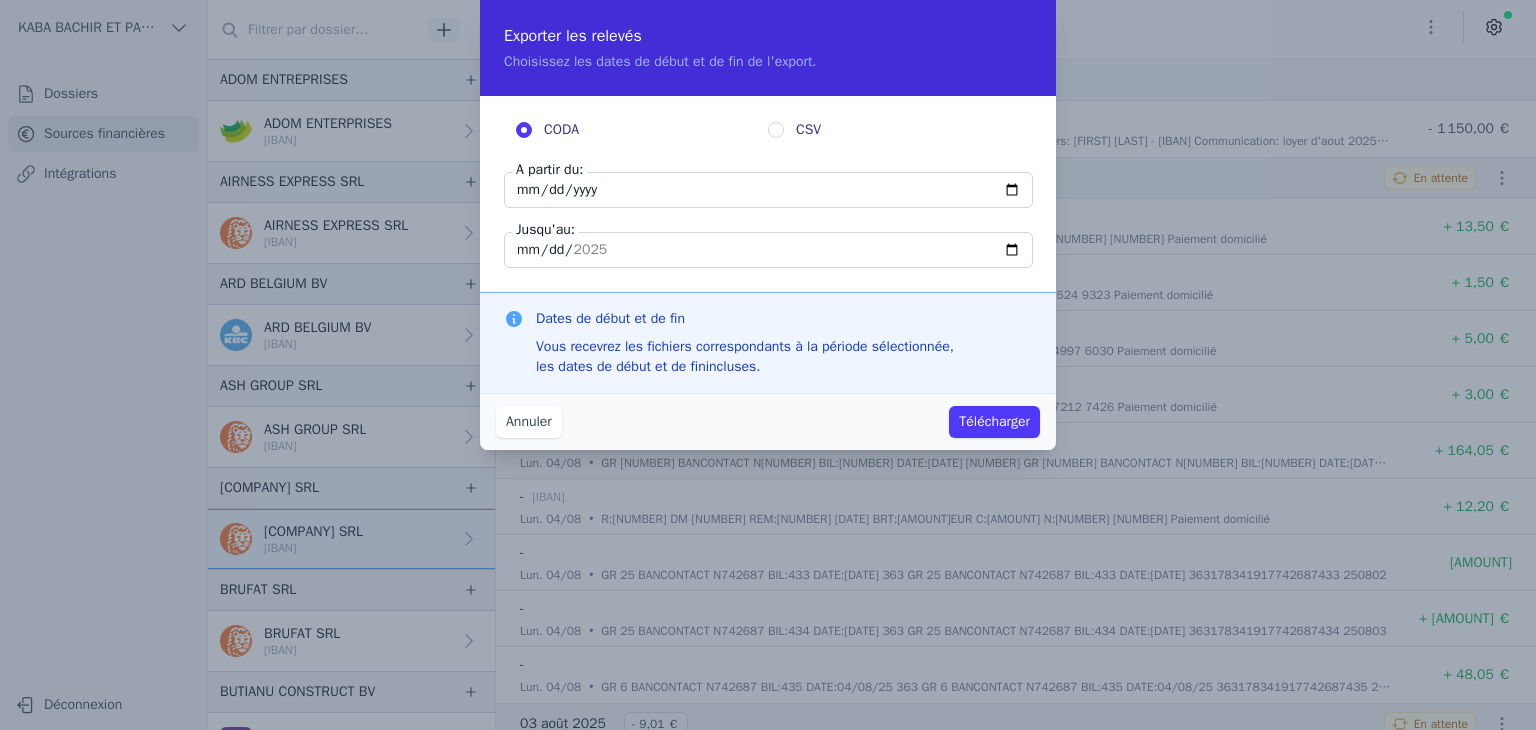 click on "Télécharger" at bounding box center (994, 422) 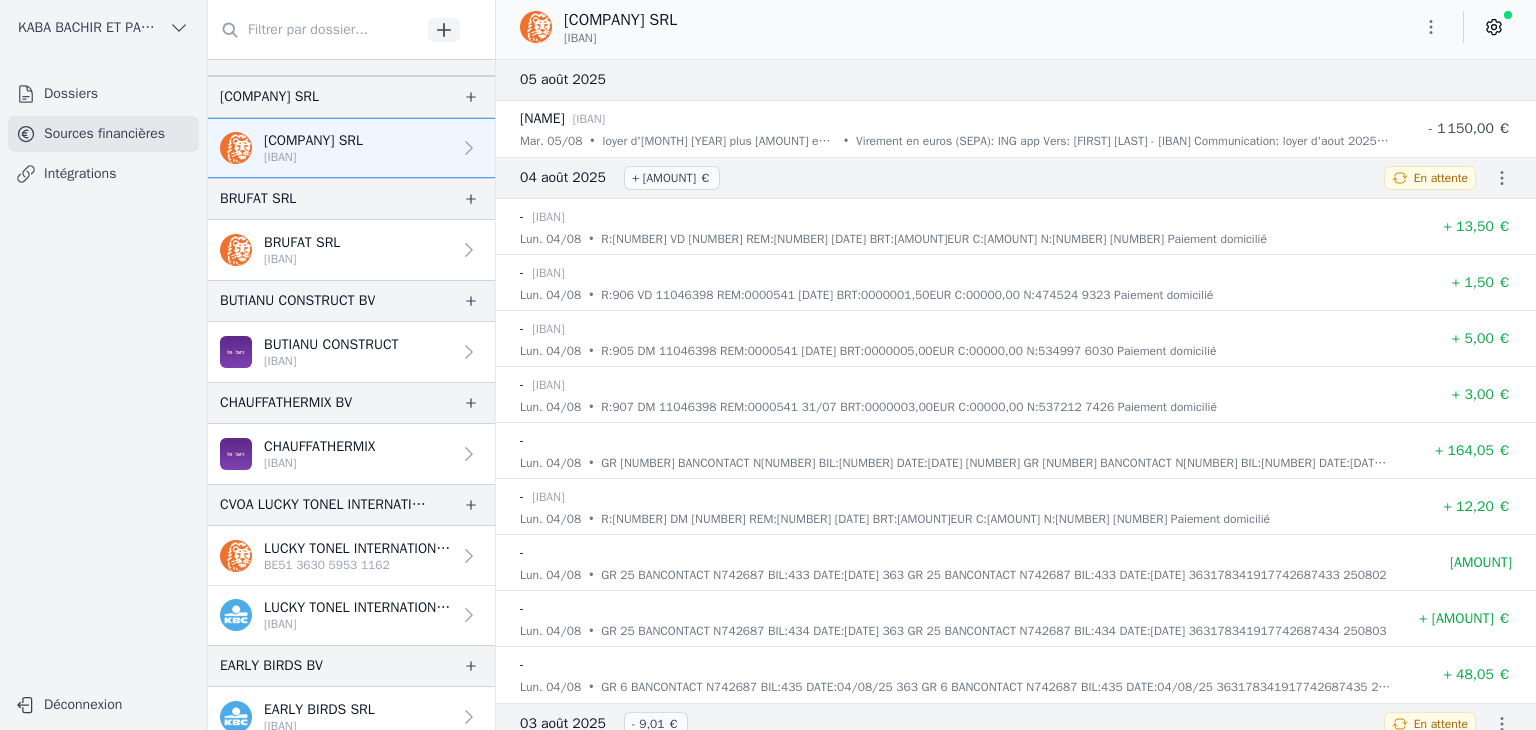 scroll, scrollTop: 400, scrollLeft: 0, axis: vertical 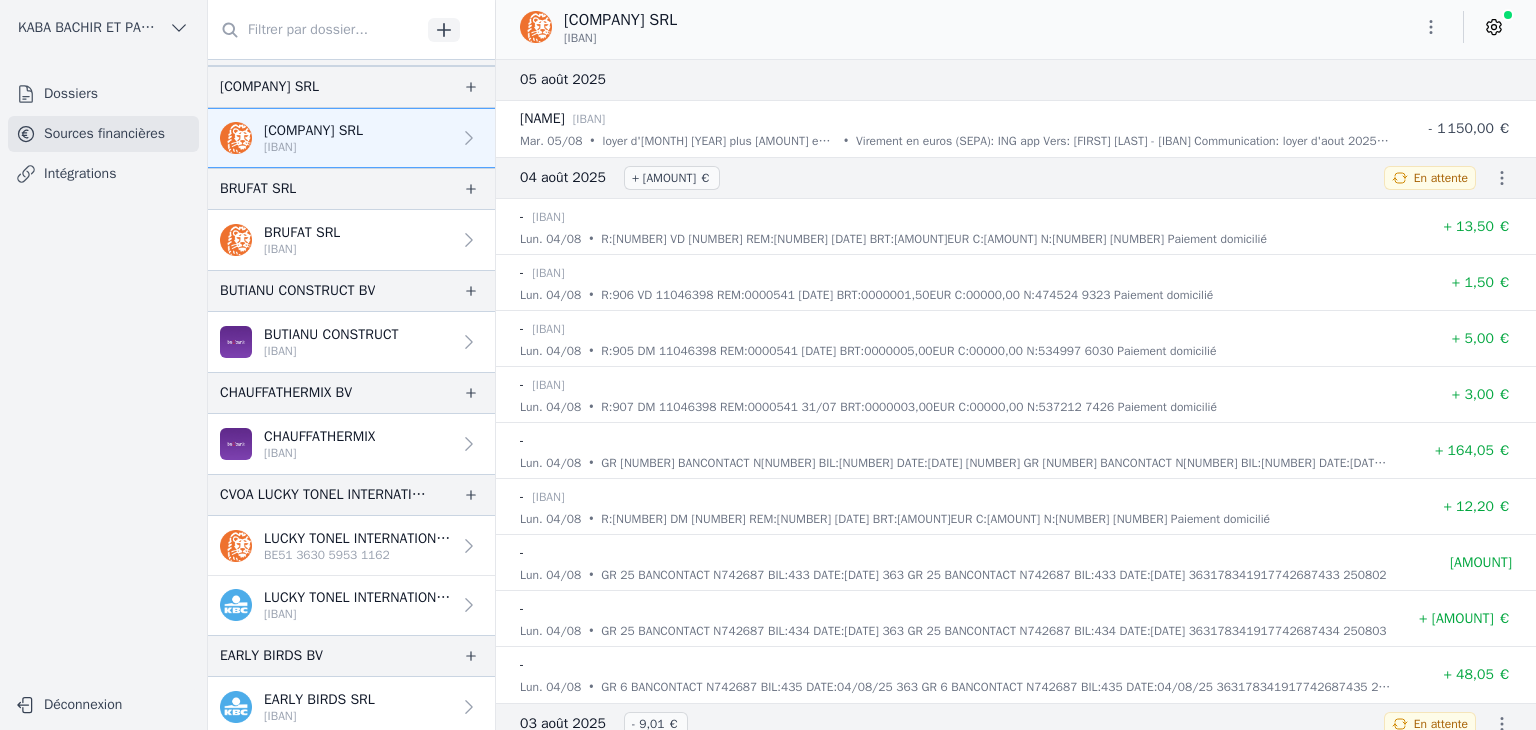 click on "[IBAN]" at bounding box center (302, 249) 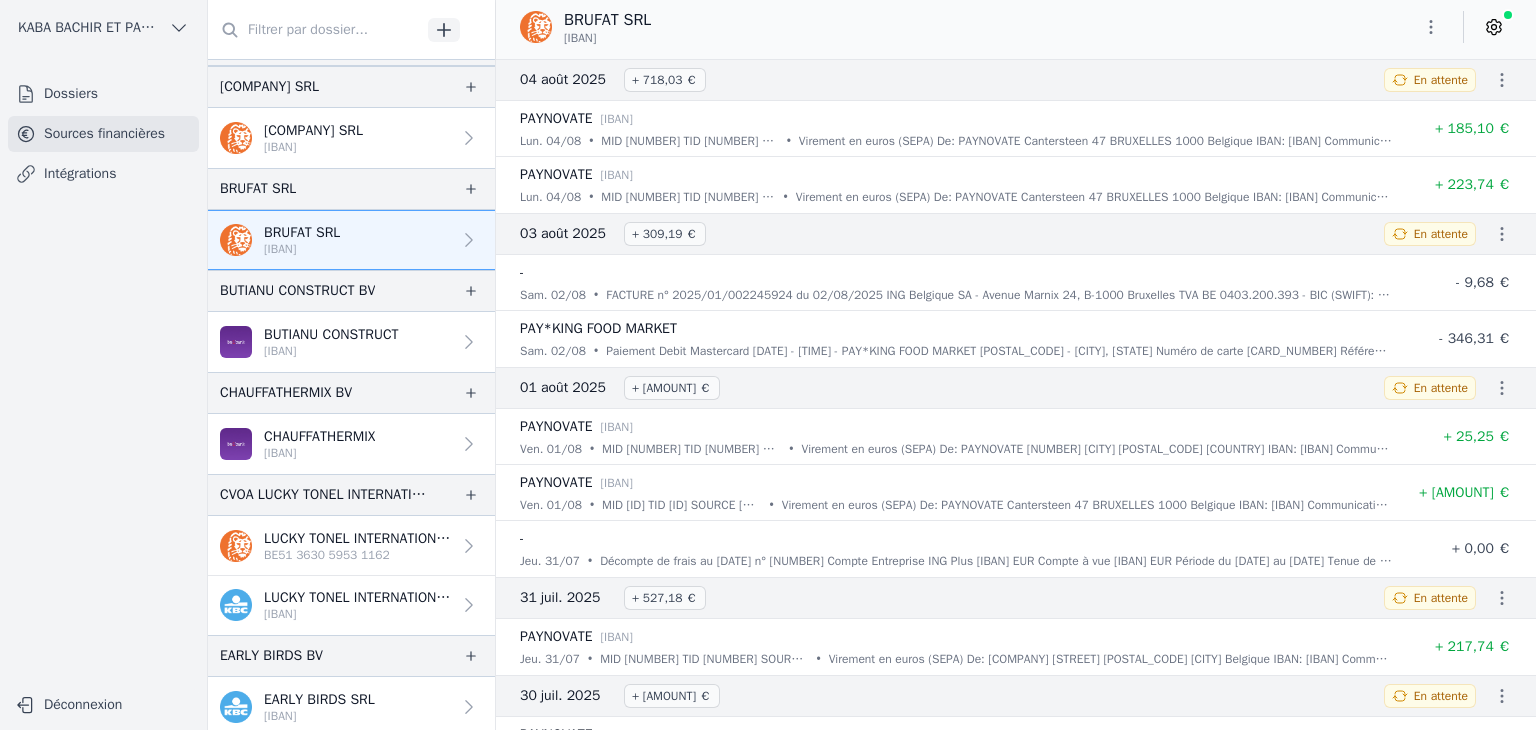 click 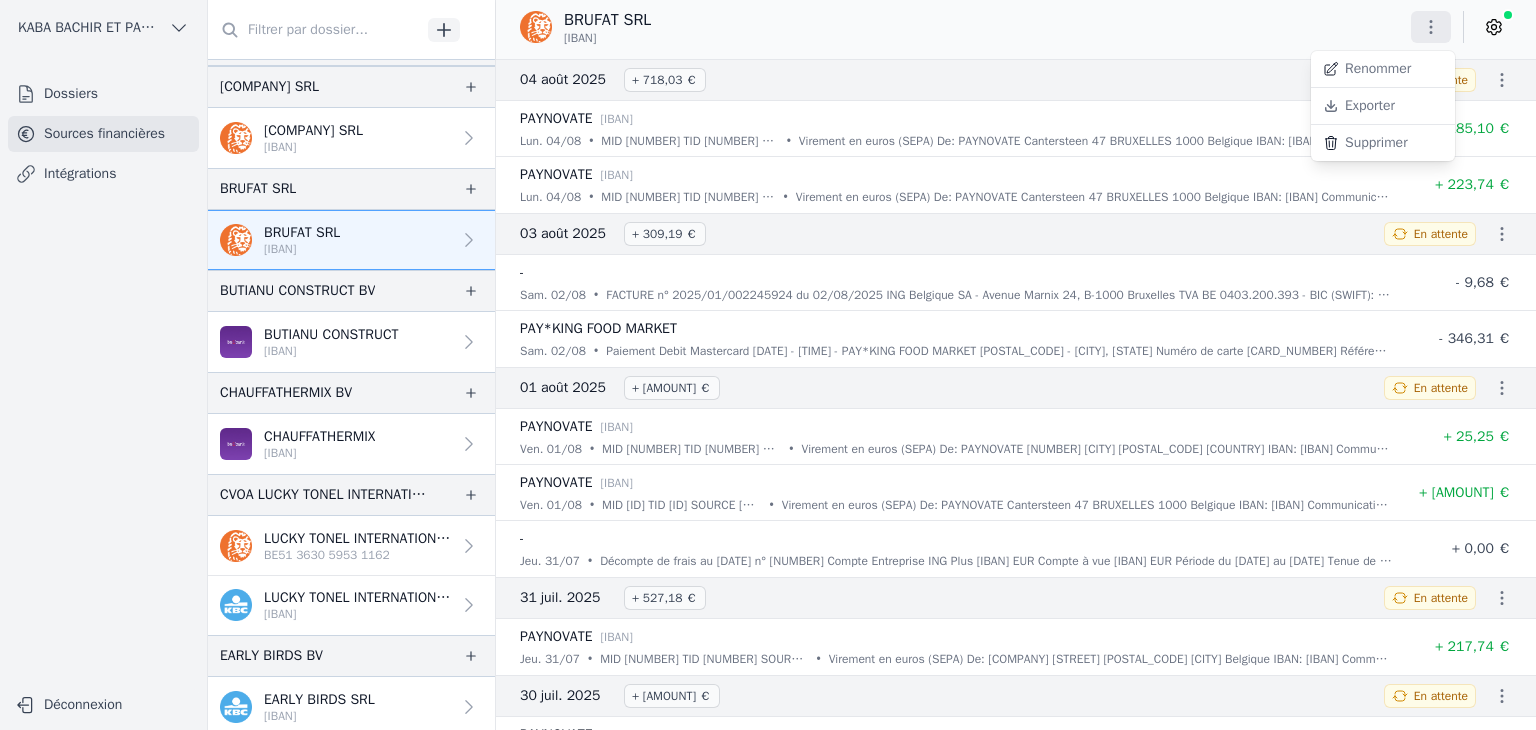 click on "Exporter" at bounding box center (1383, 106) 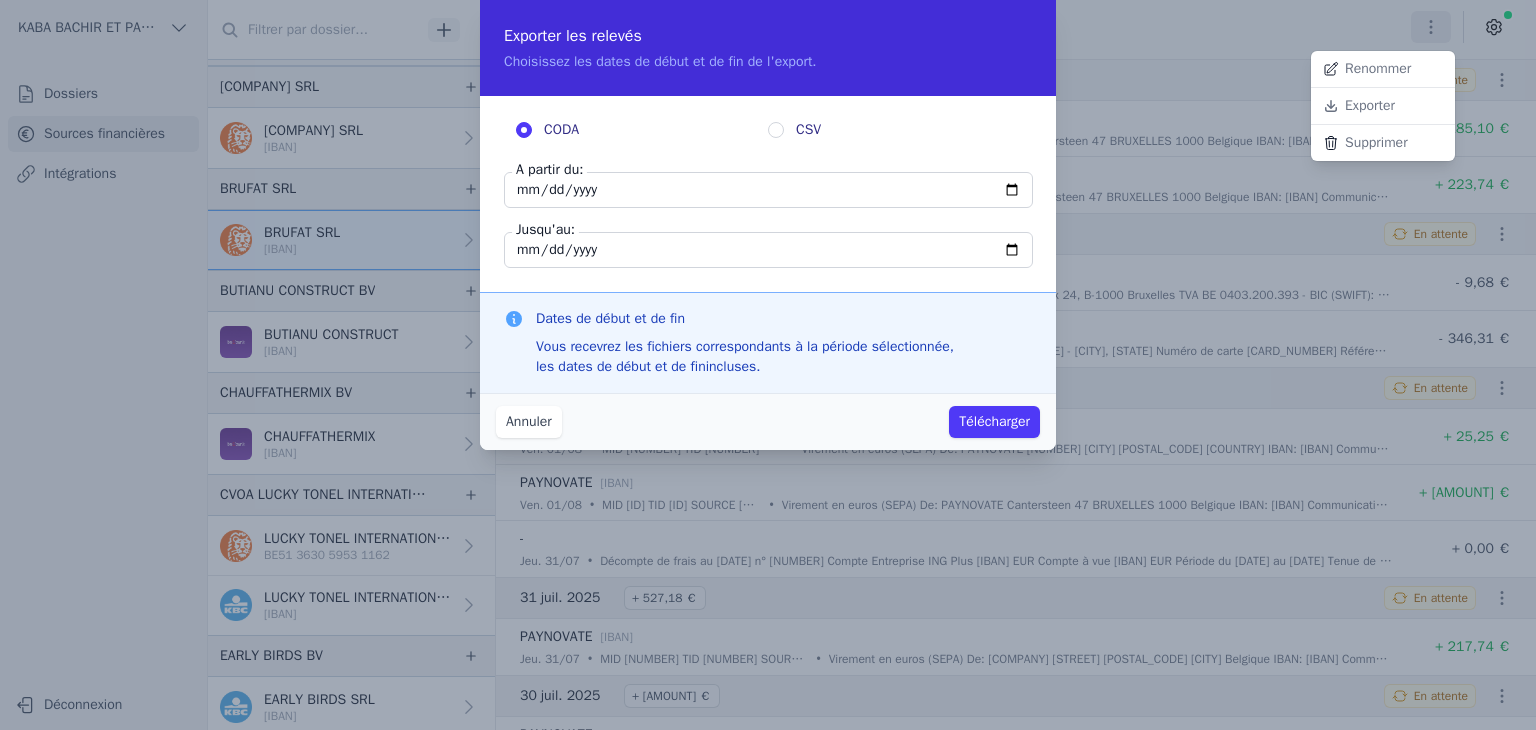 click at bounding box center [768, 365] 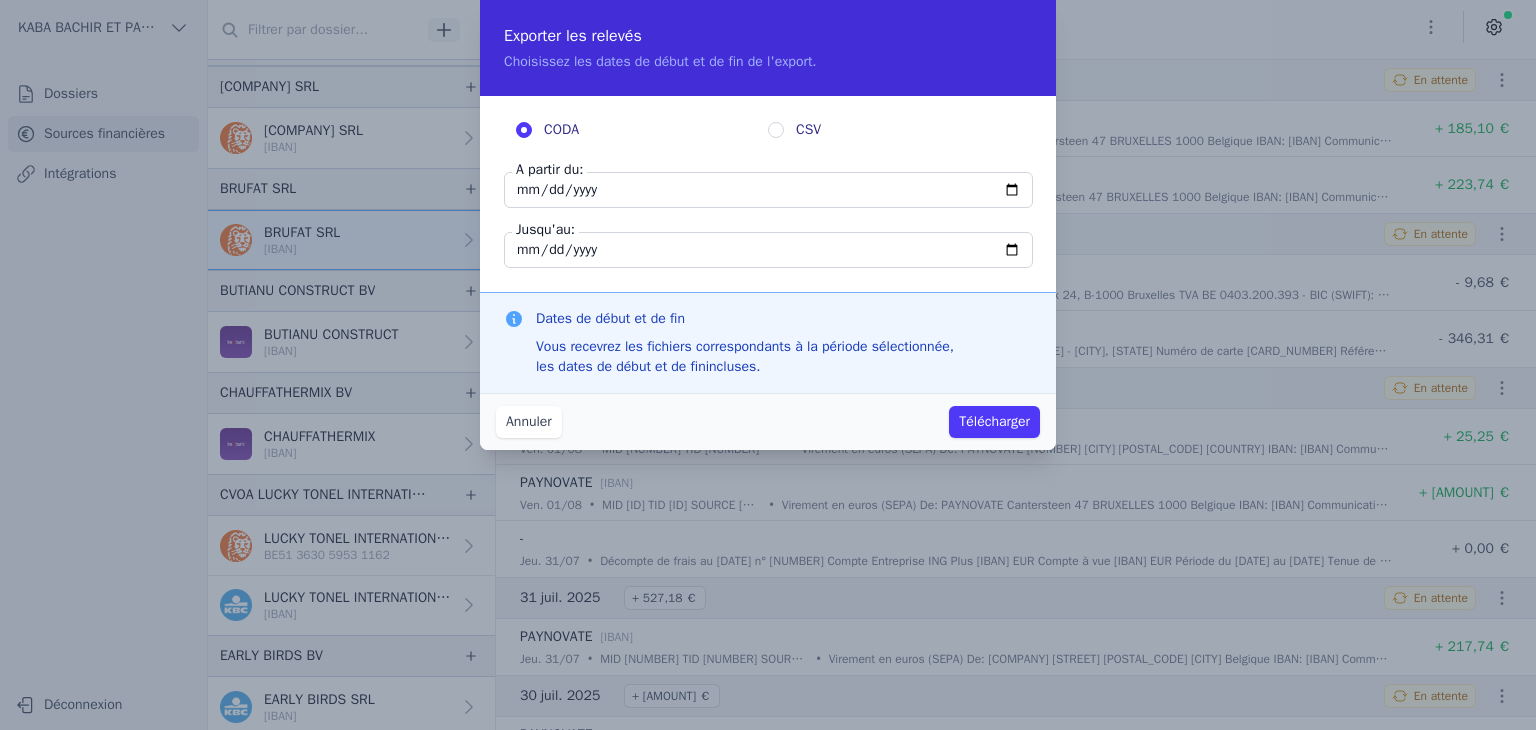 click on "[DATE]" at bounding box center [768, 190] 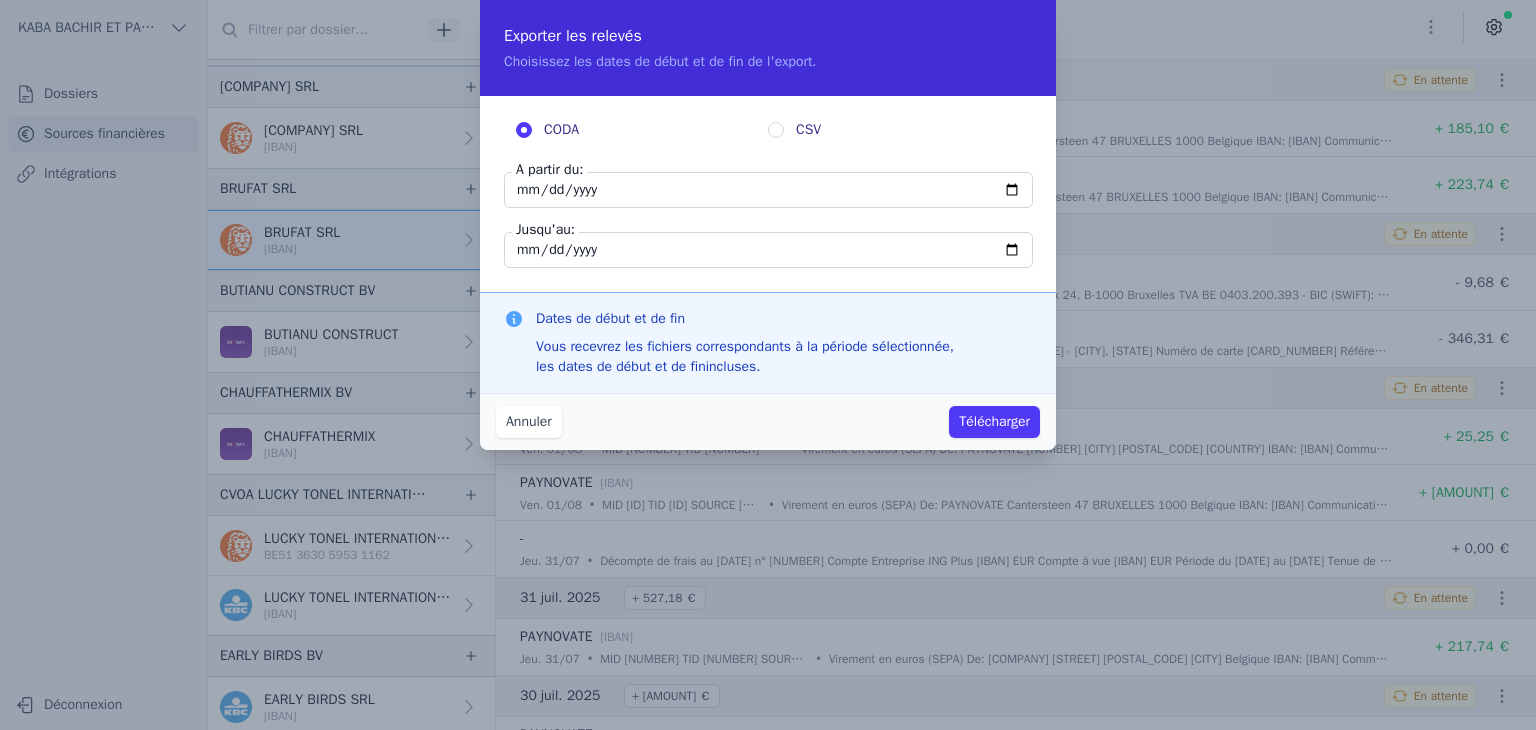 type on "[DATE]" 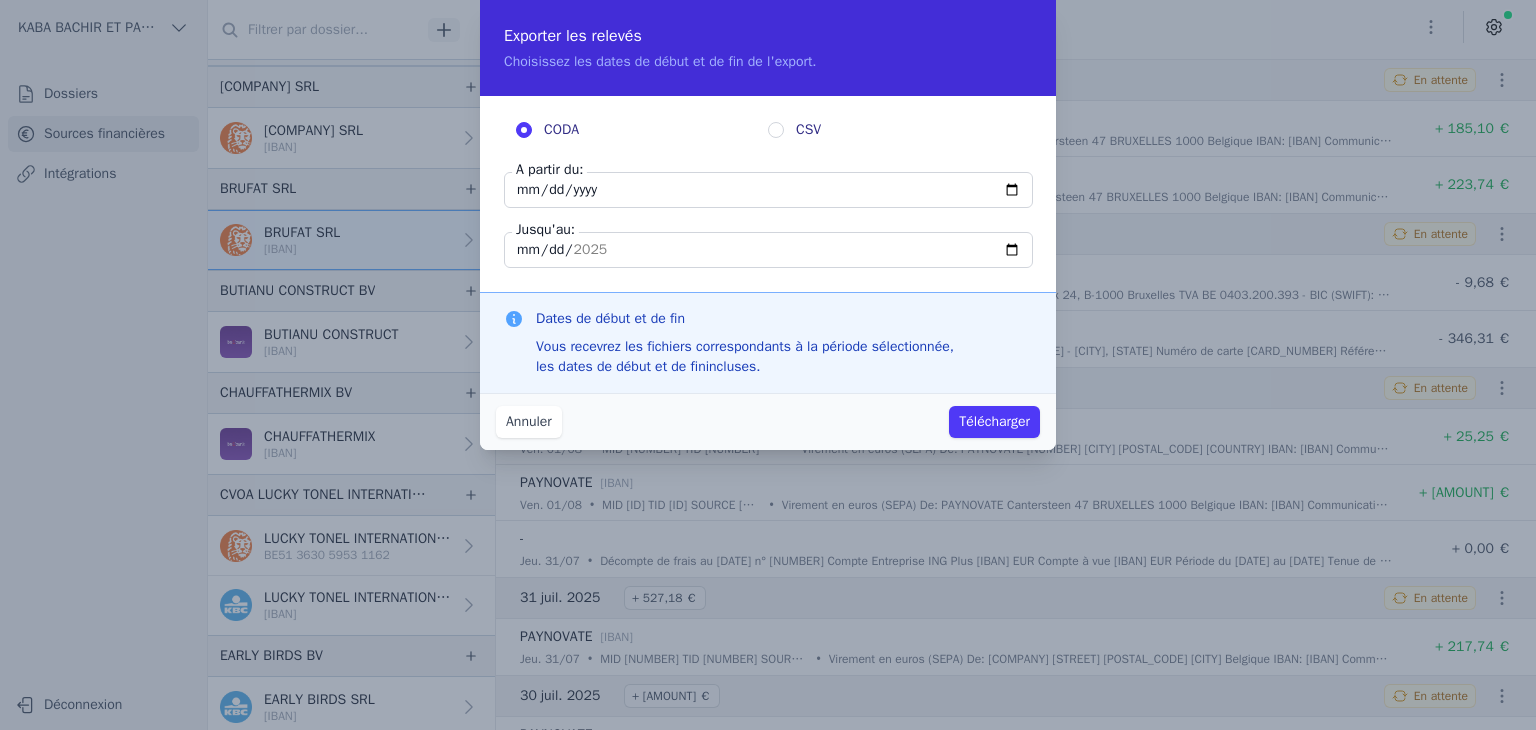 click on "Télécharger" at bounding box center [994, 422] 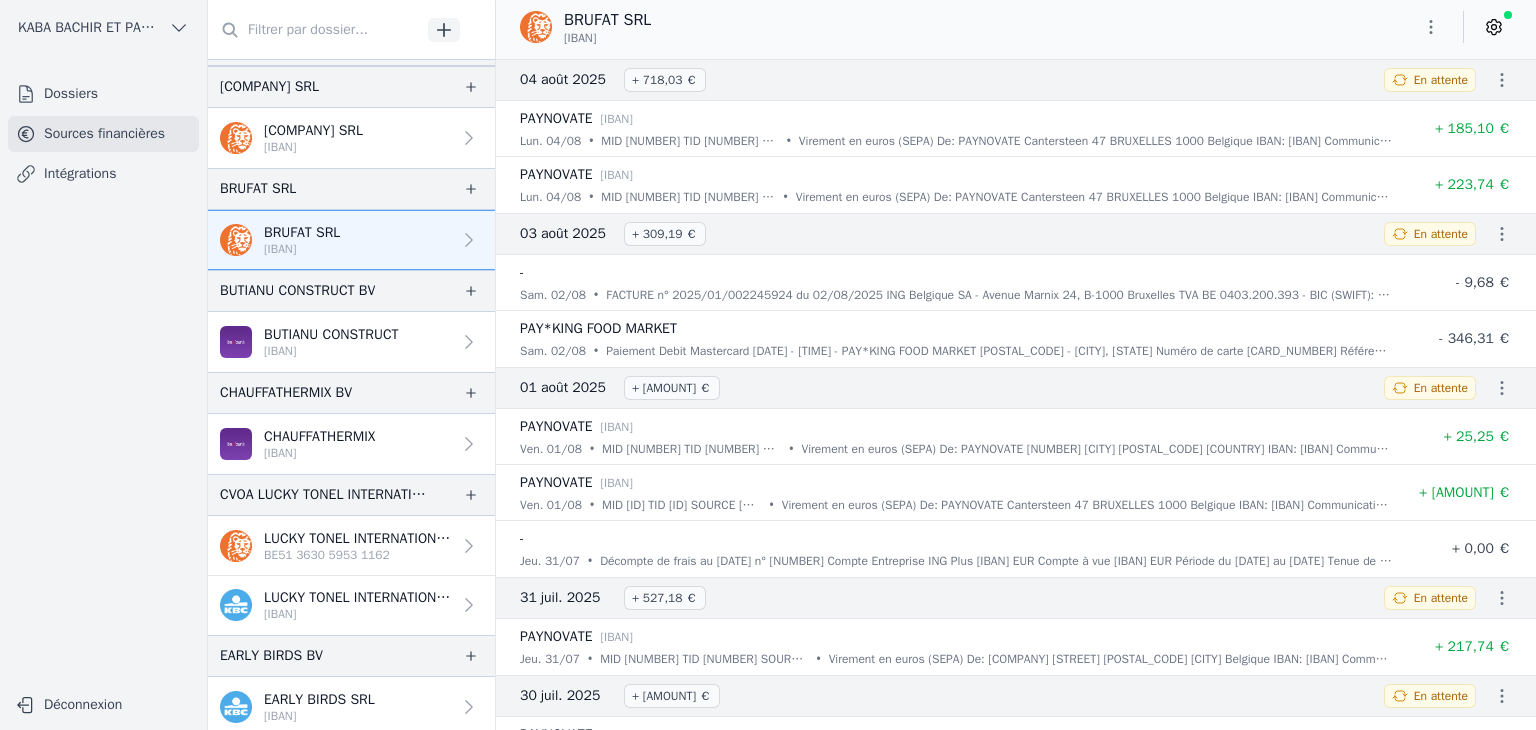 click on "[IBAN]" at bounding box center [331, 351] 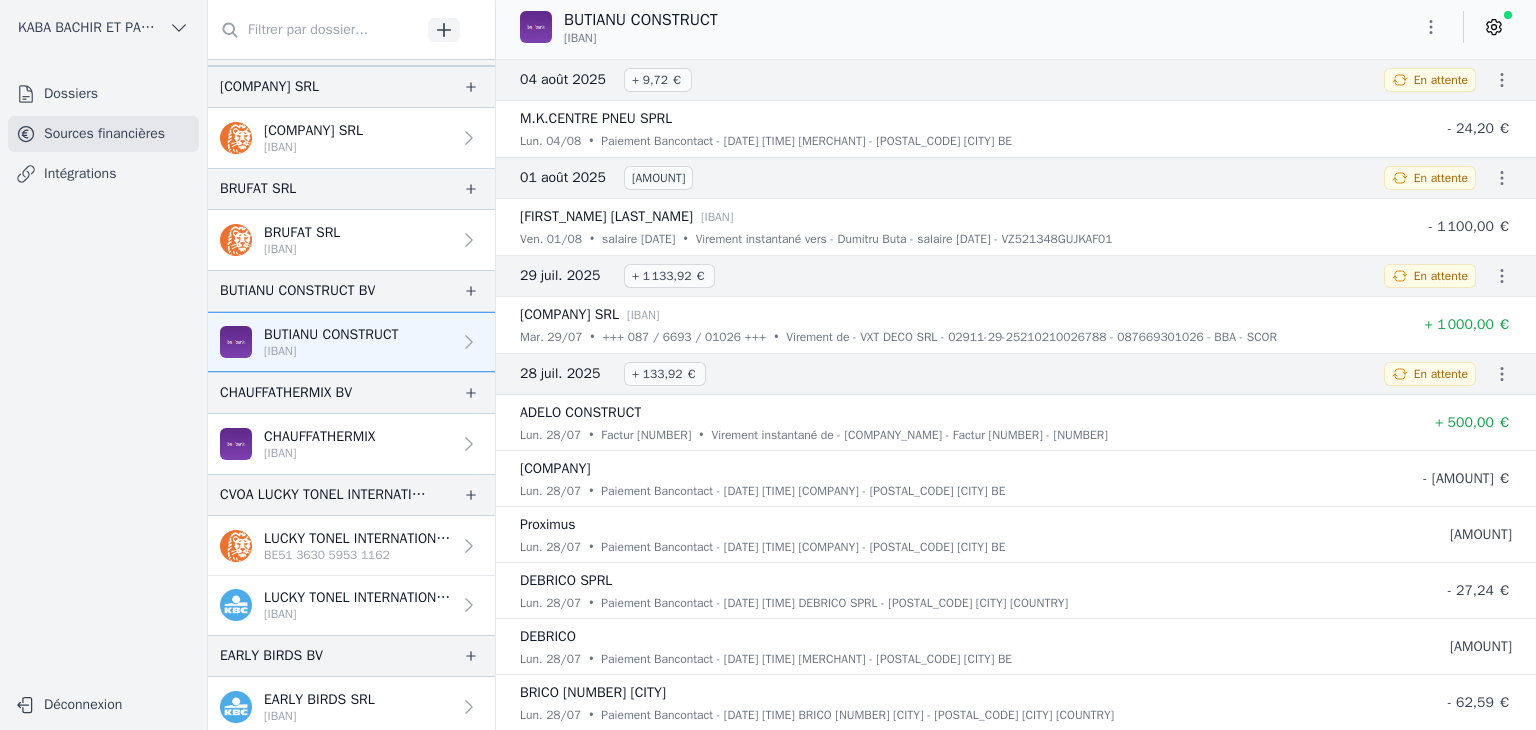 click at bounding box center [1431, 27] 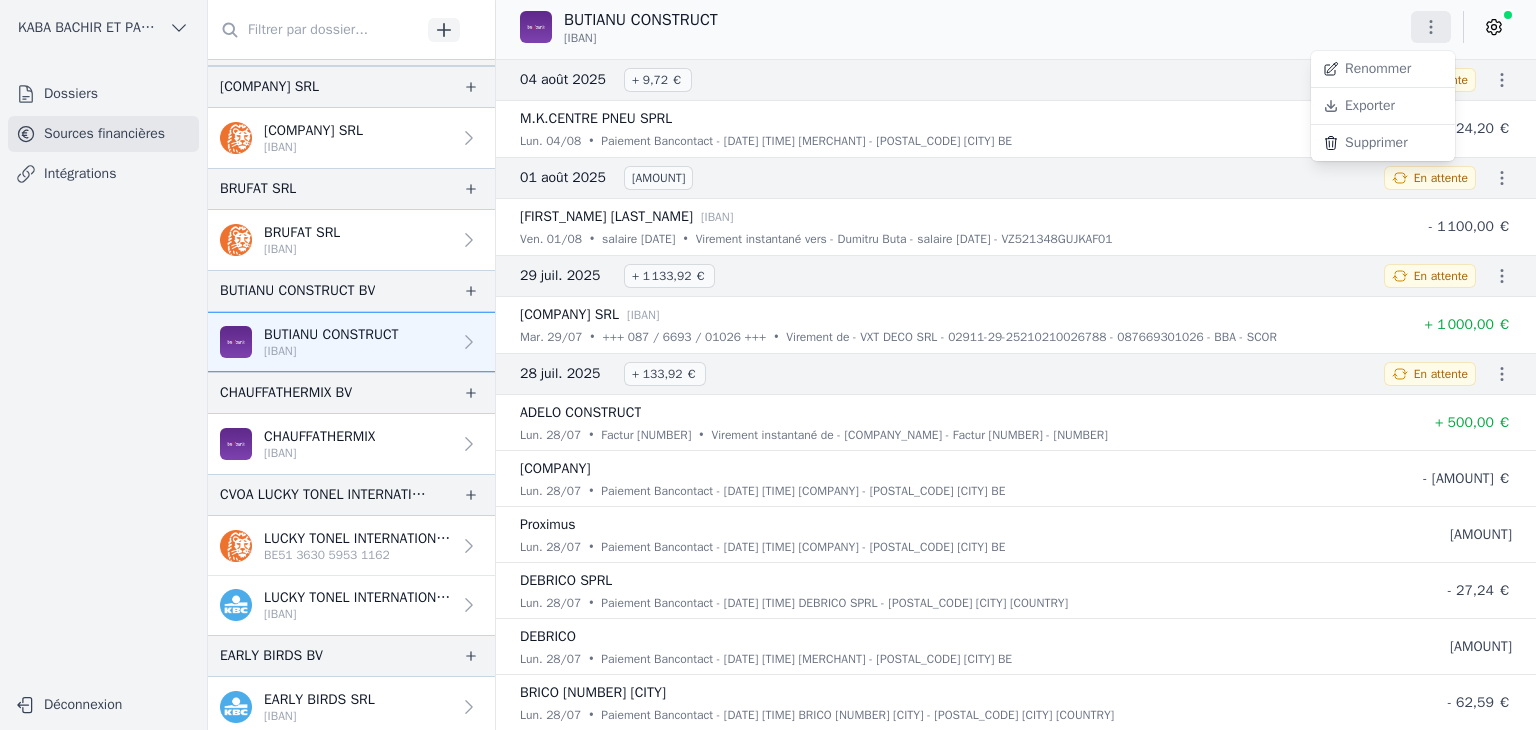 click on "Exporter" at bounding box center [1383, 106] 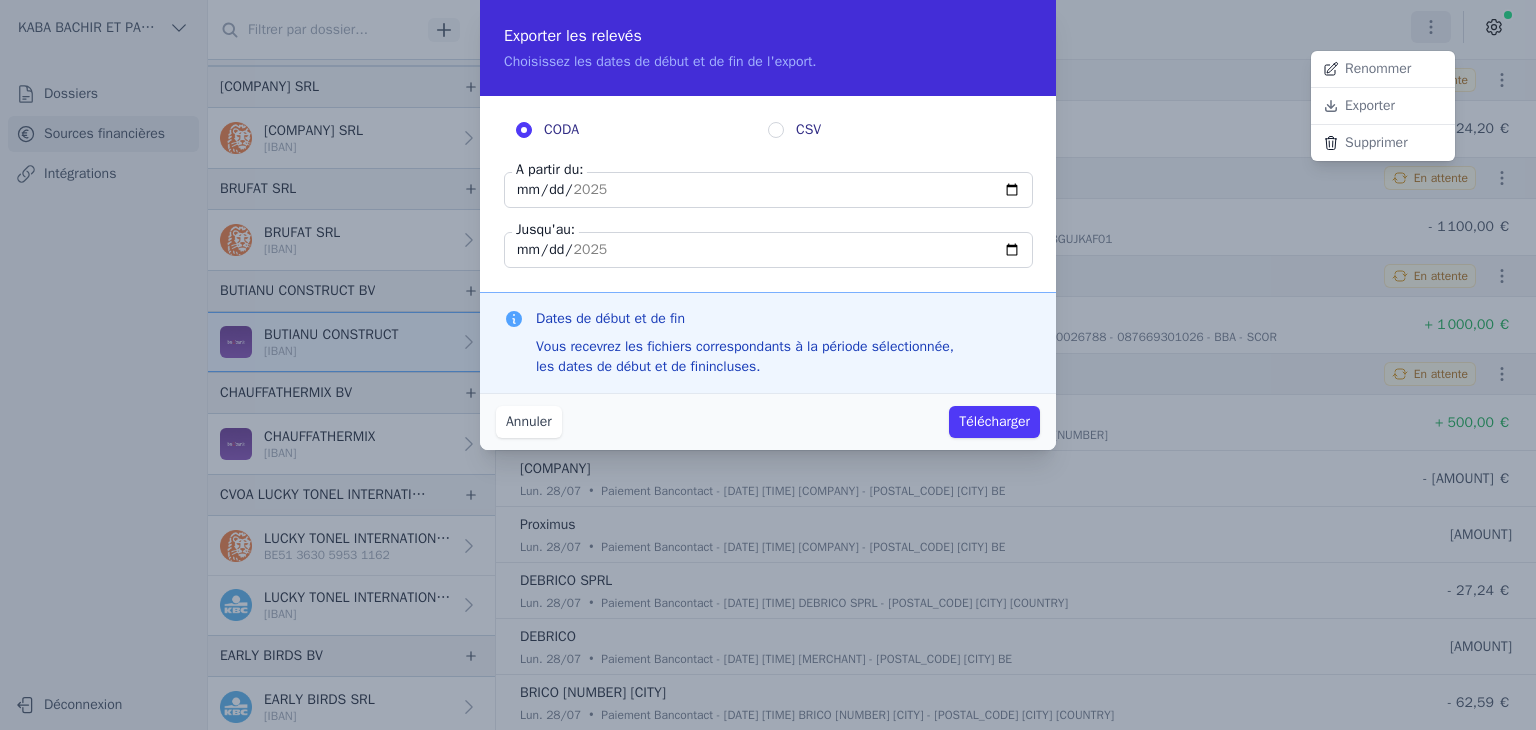 click at bounding box center [768, 365] 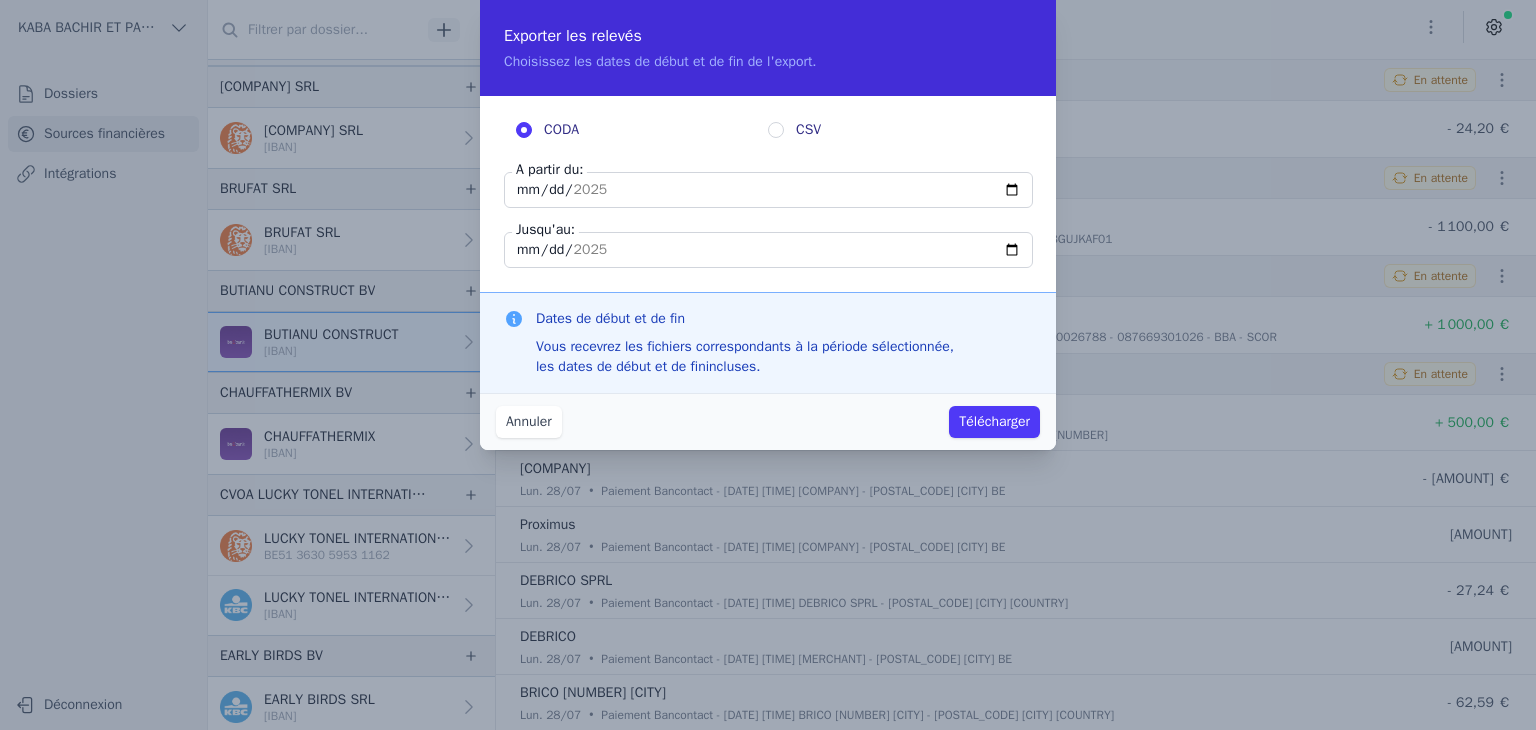 click on "[DATE]" at bounding box center (768, 190) 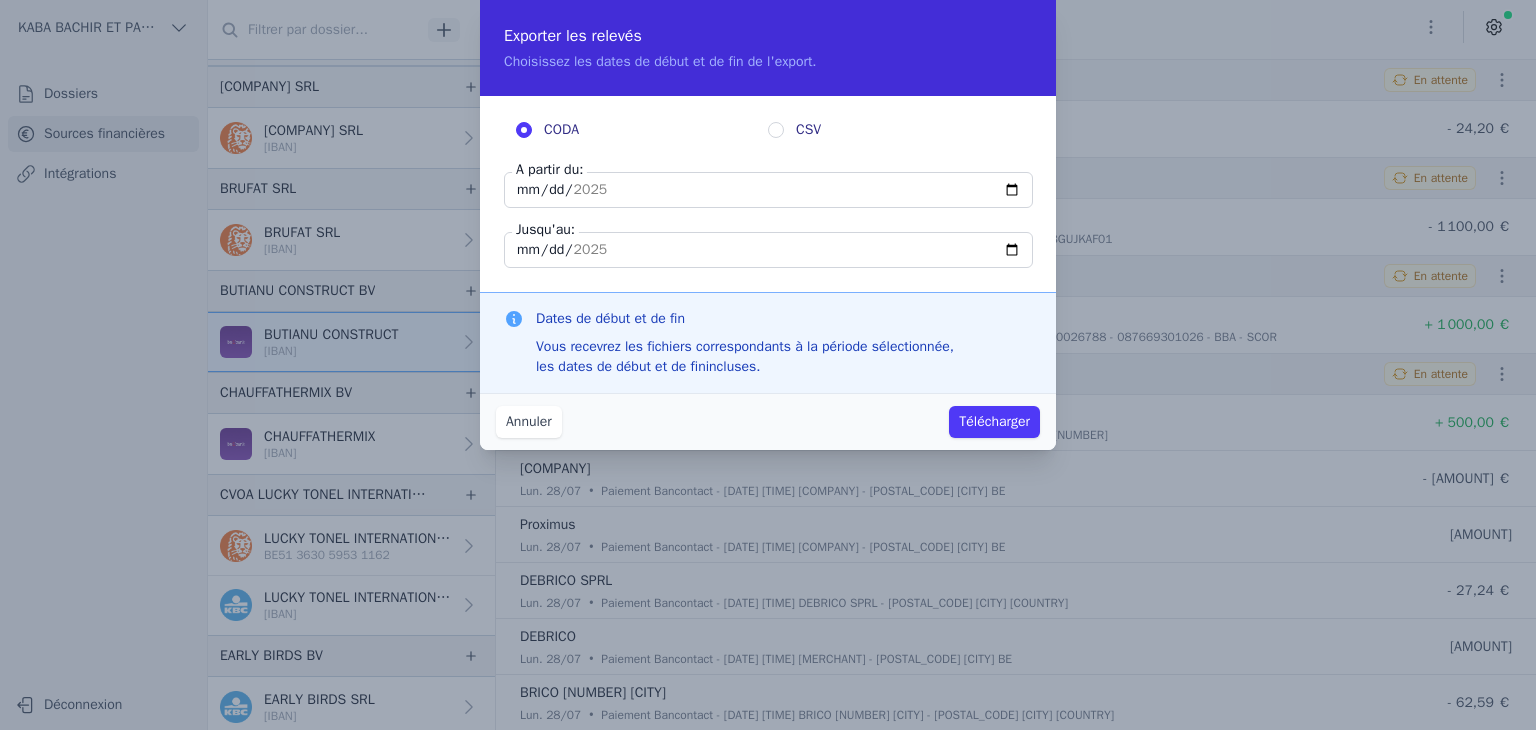 type on "[DATE]" 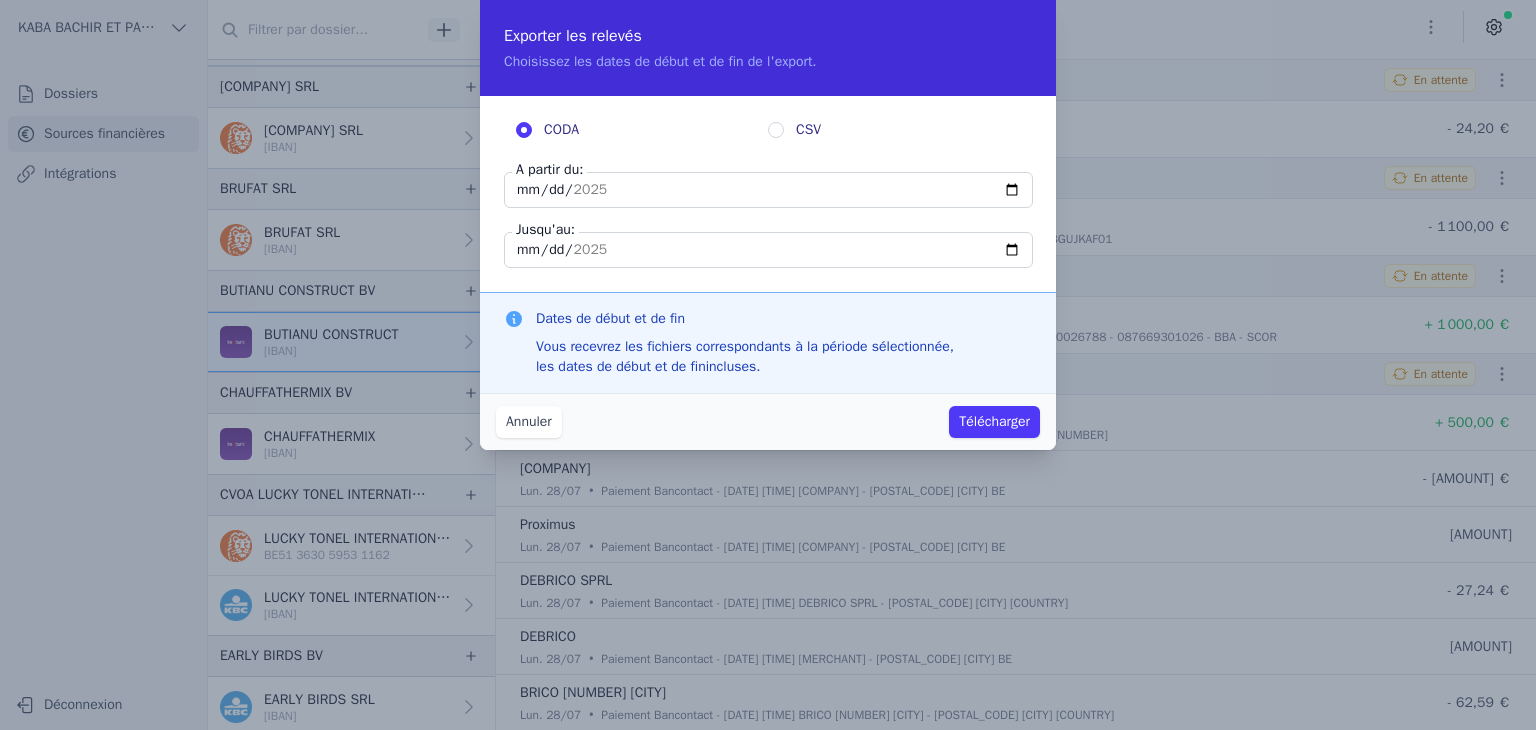 type on "[DATE]" 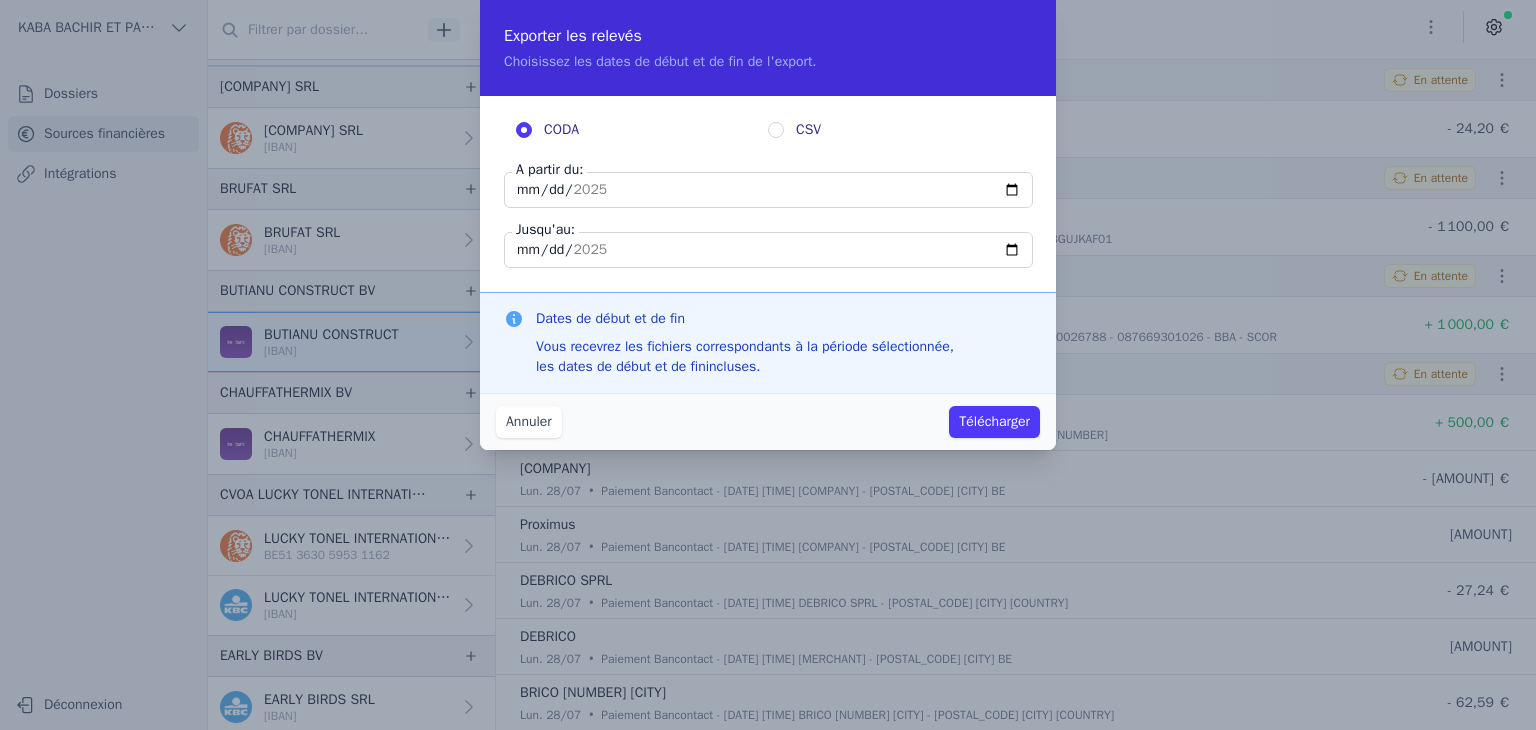 type on "[DATE]" 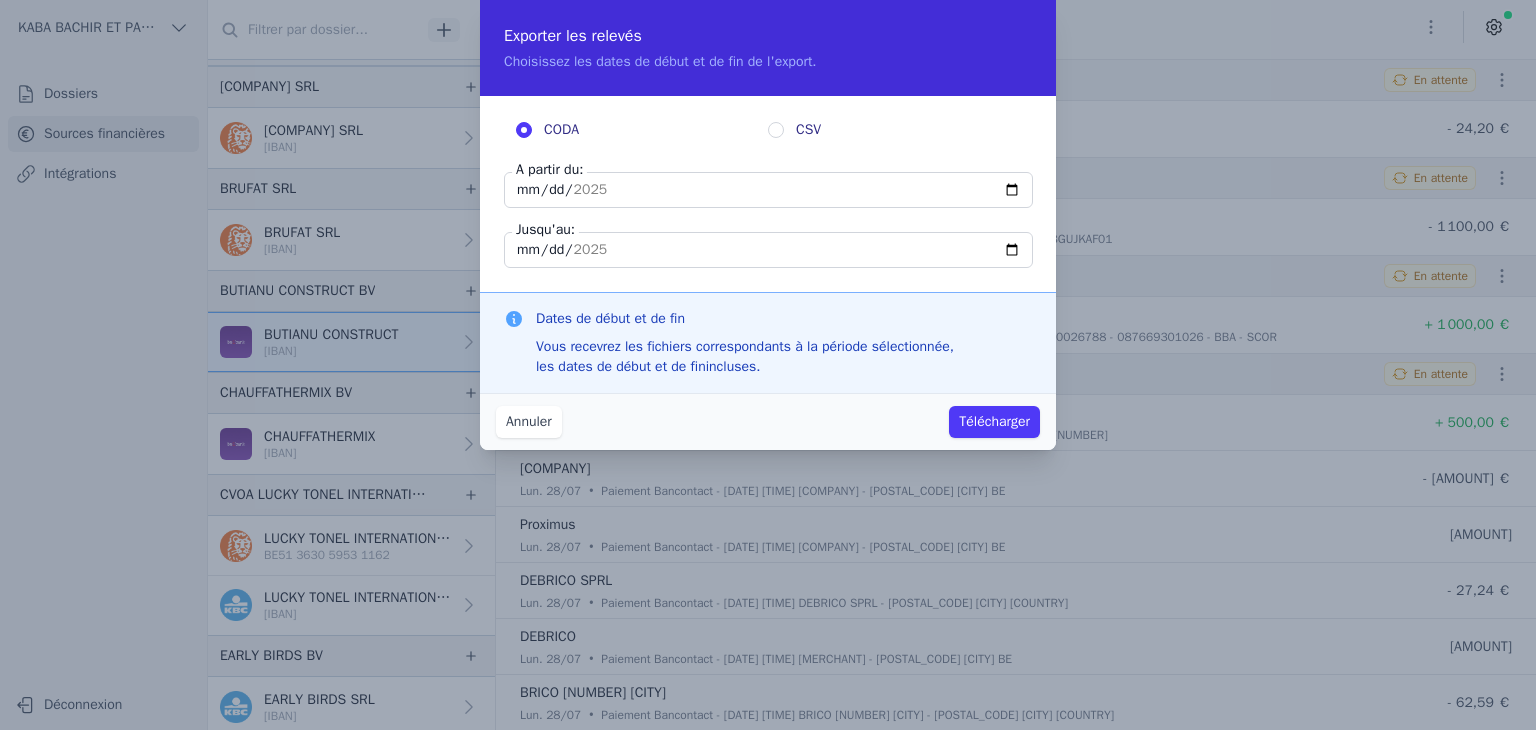 click on "Télécharger" at bounding box center (994, 422) 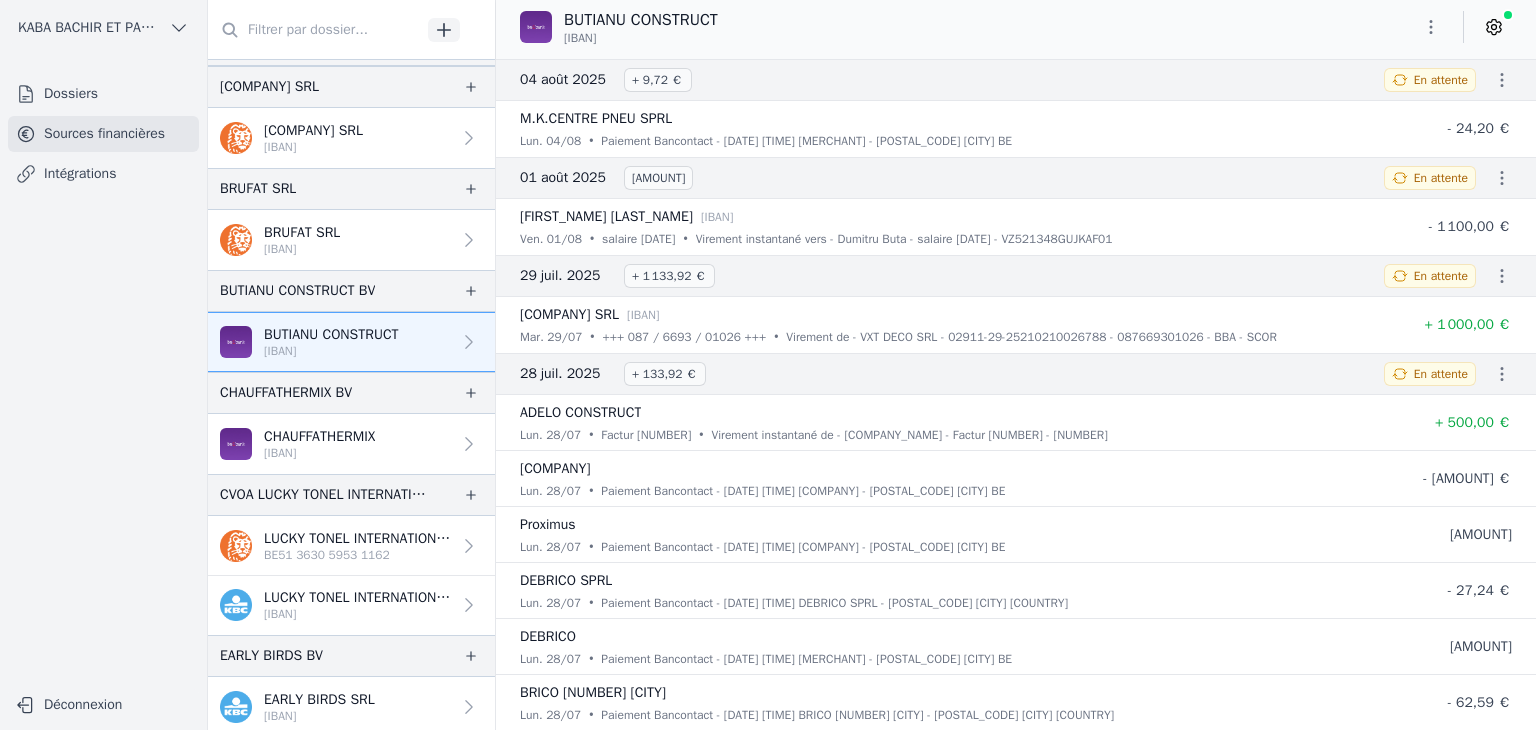 click on "[COMPANY]
[IBAN]" at bounding box center [351, 444] 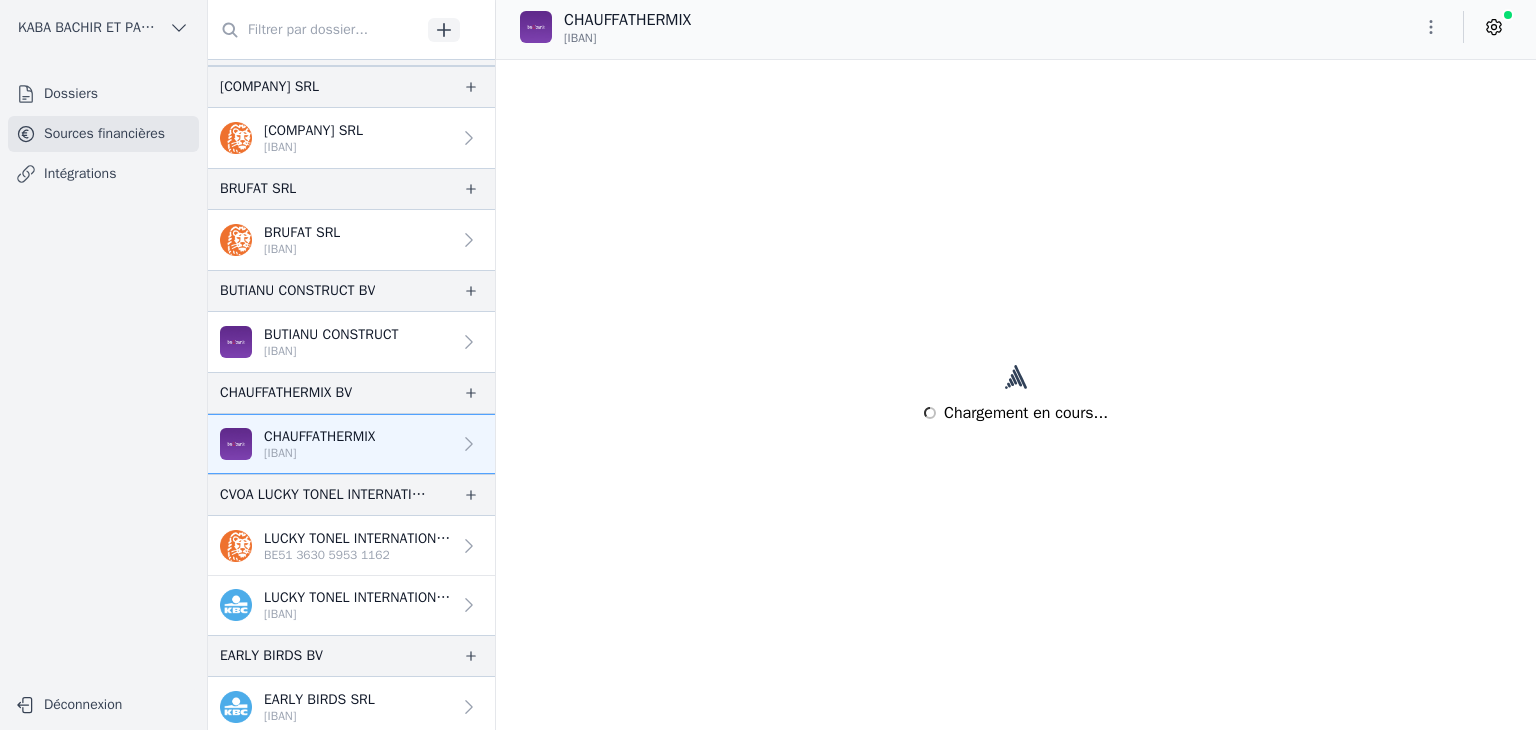click on "[COMPANY]
[IBAN]" at bounding box center [351, 444] 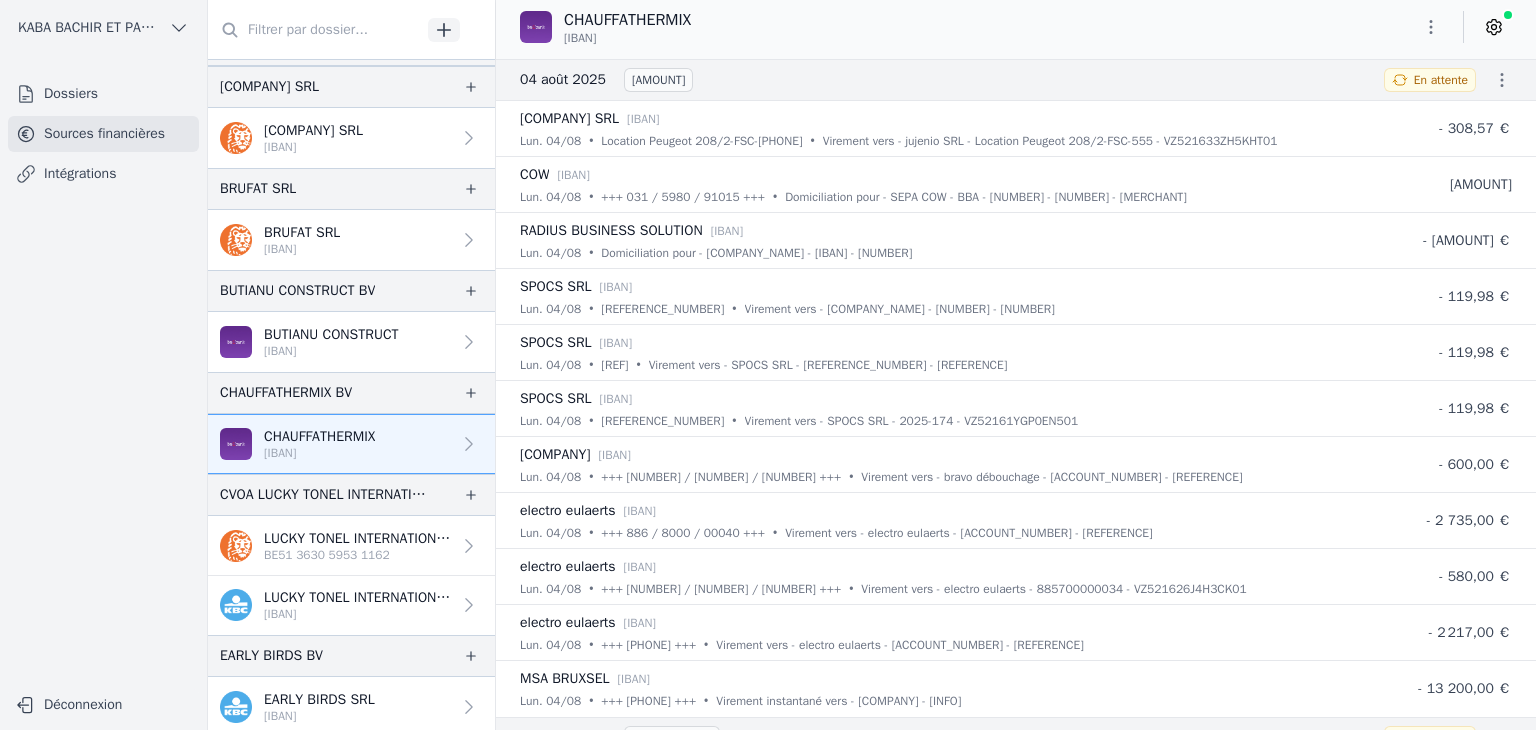 click 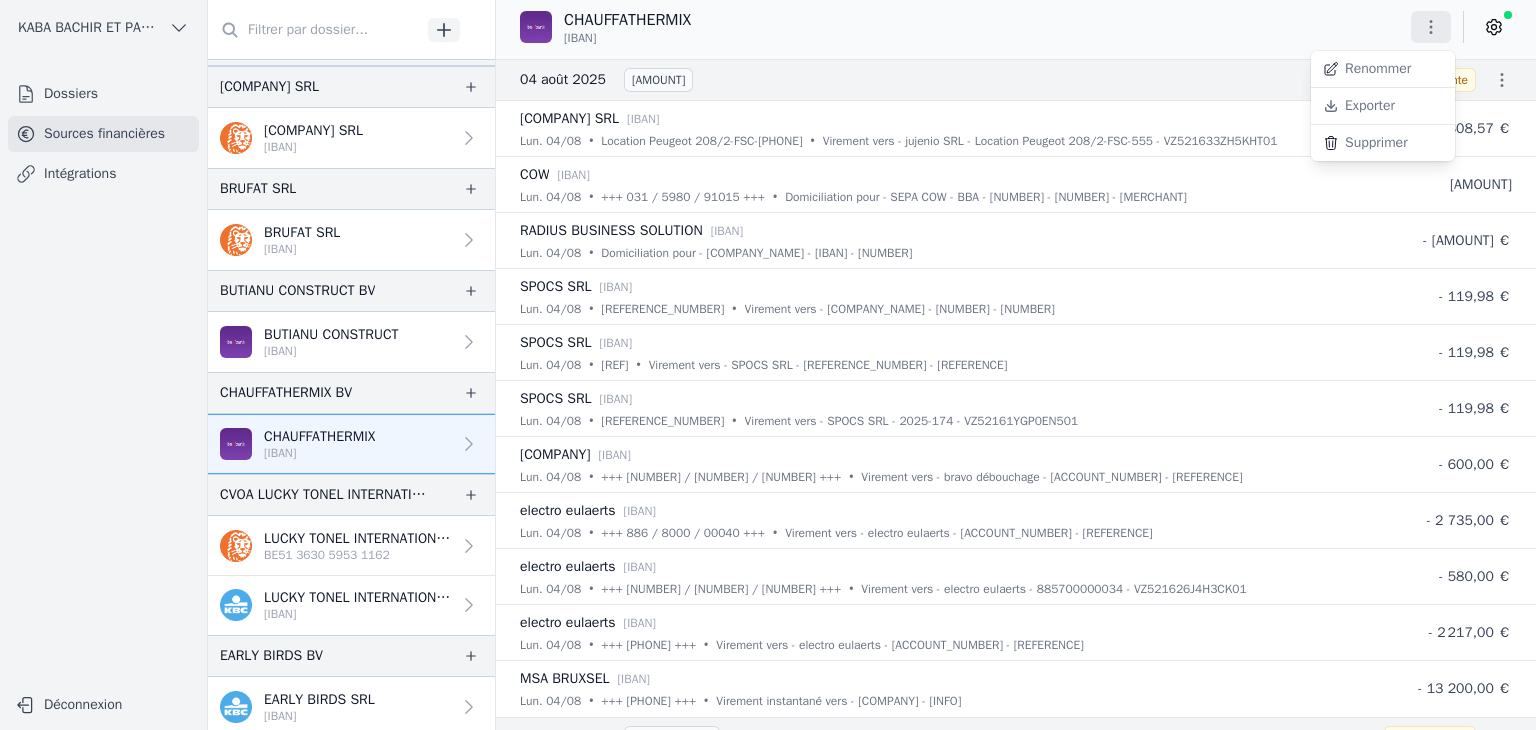 click on "Exporter" at bounding box center (1383, 106) 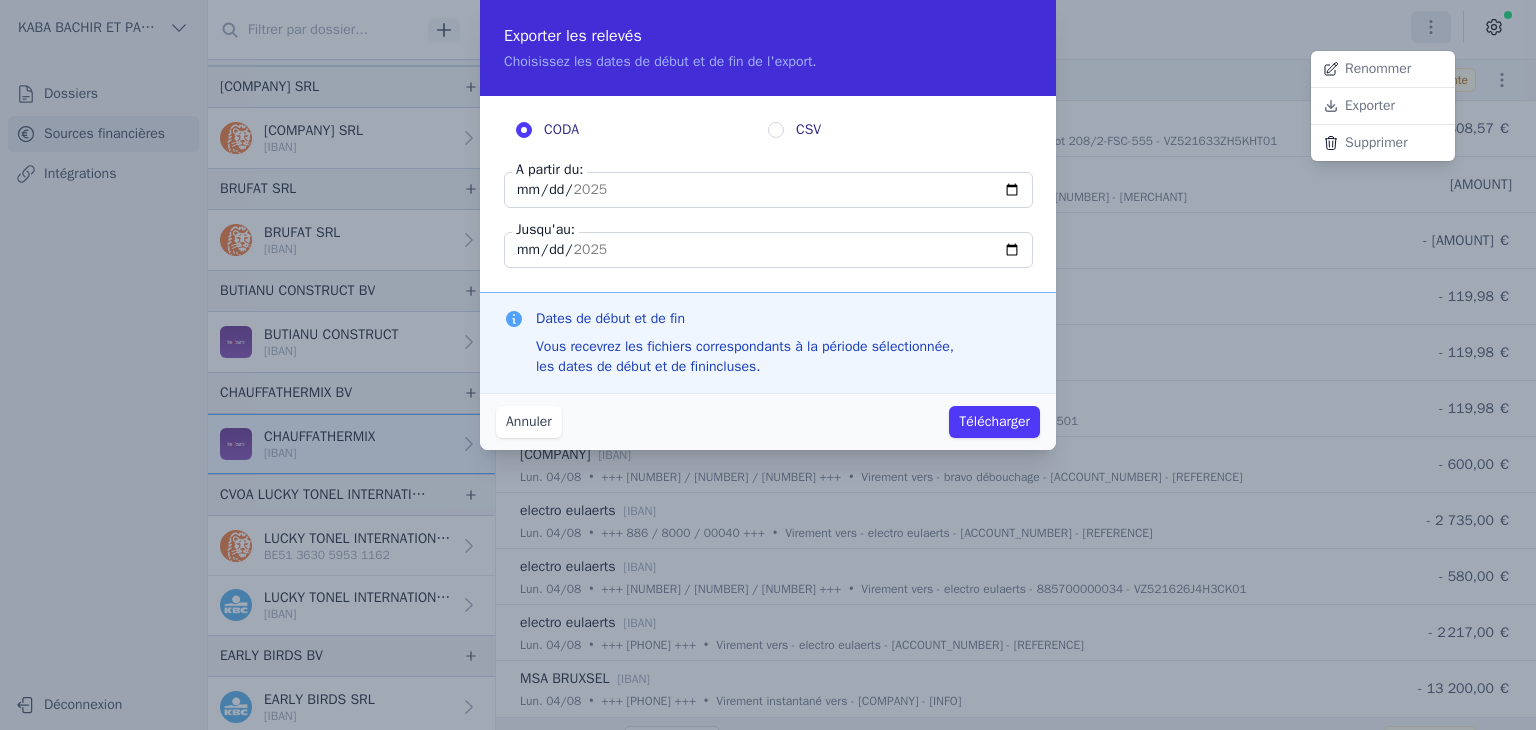 click at bounding box center (768, 365) 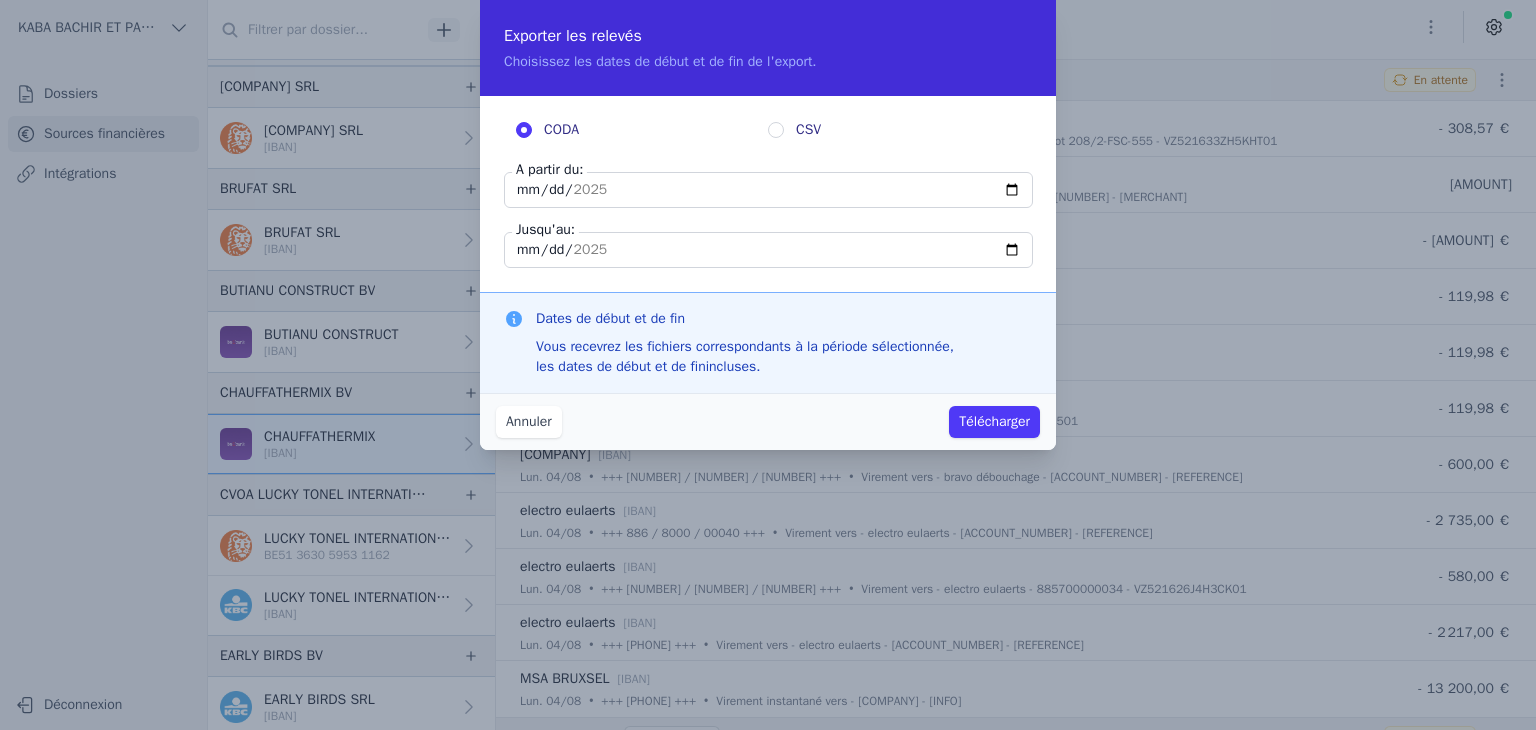 click on "[DATE]" at bounding box center (768, 190) 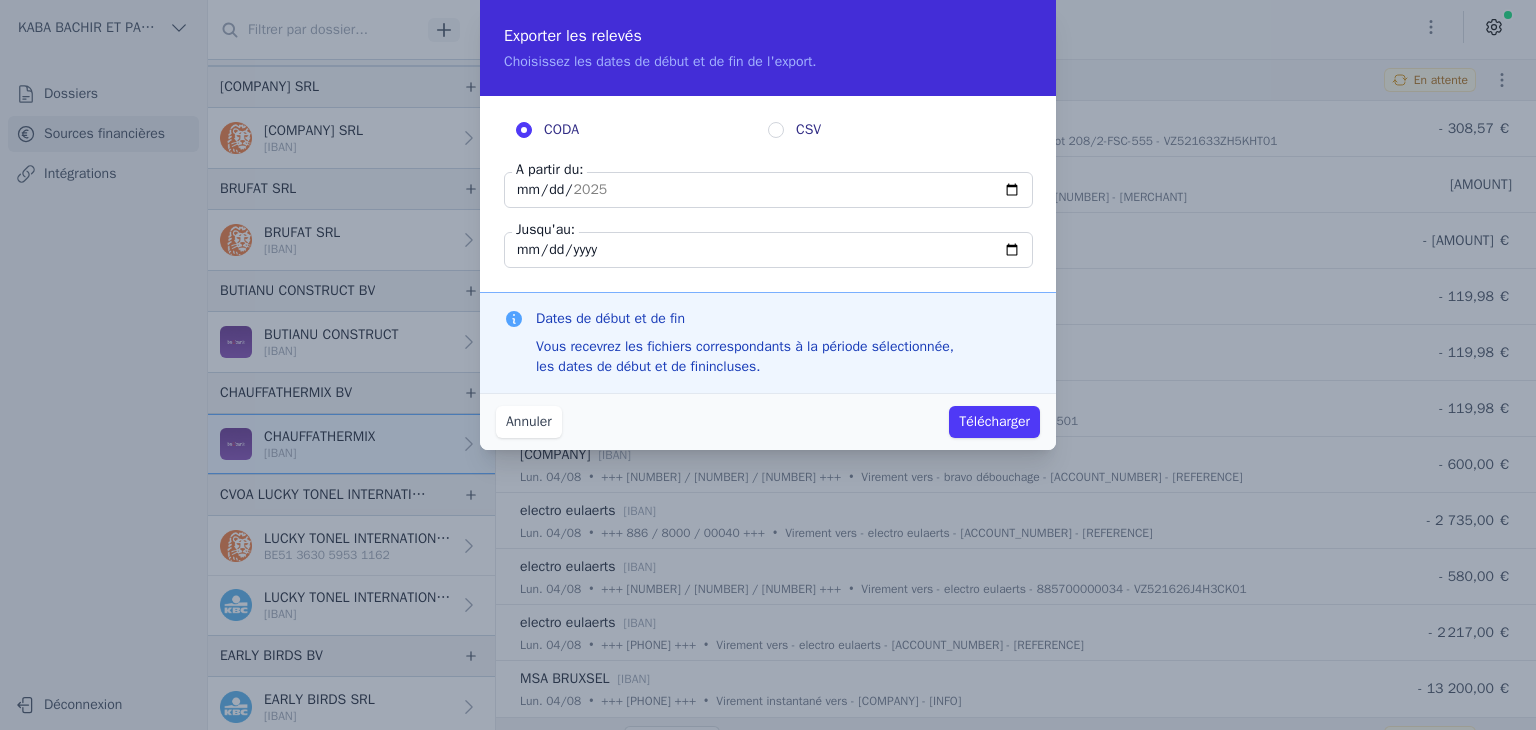 type on "[DATE]" 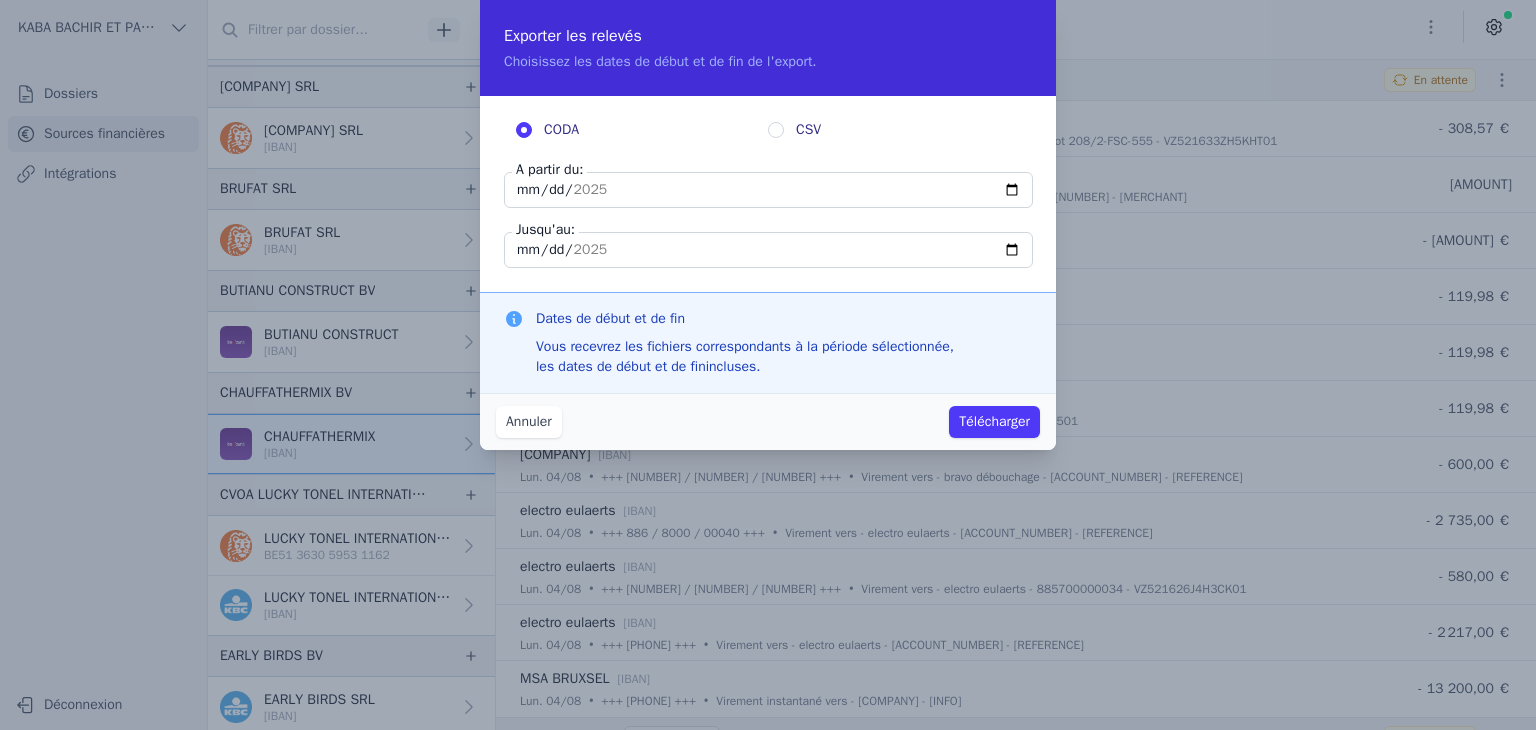 click on "Télécharger" at bounding box center [994, 422] 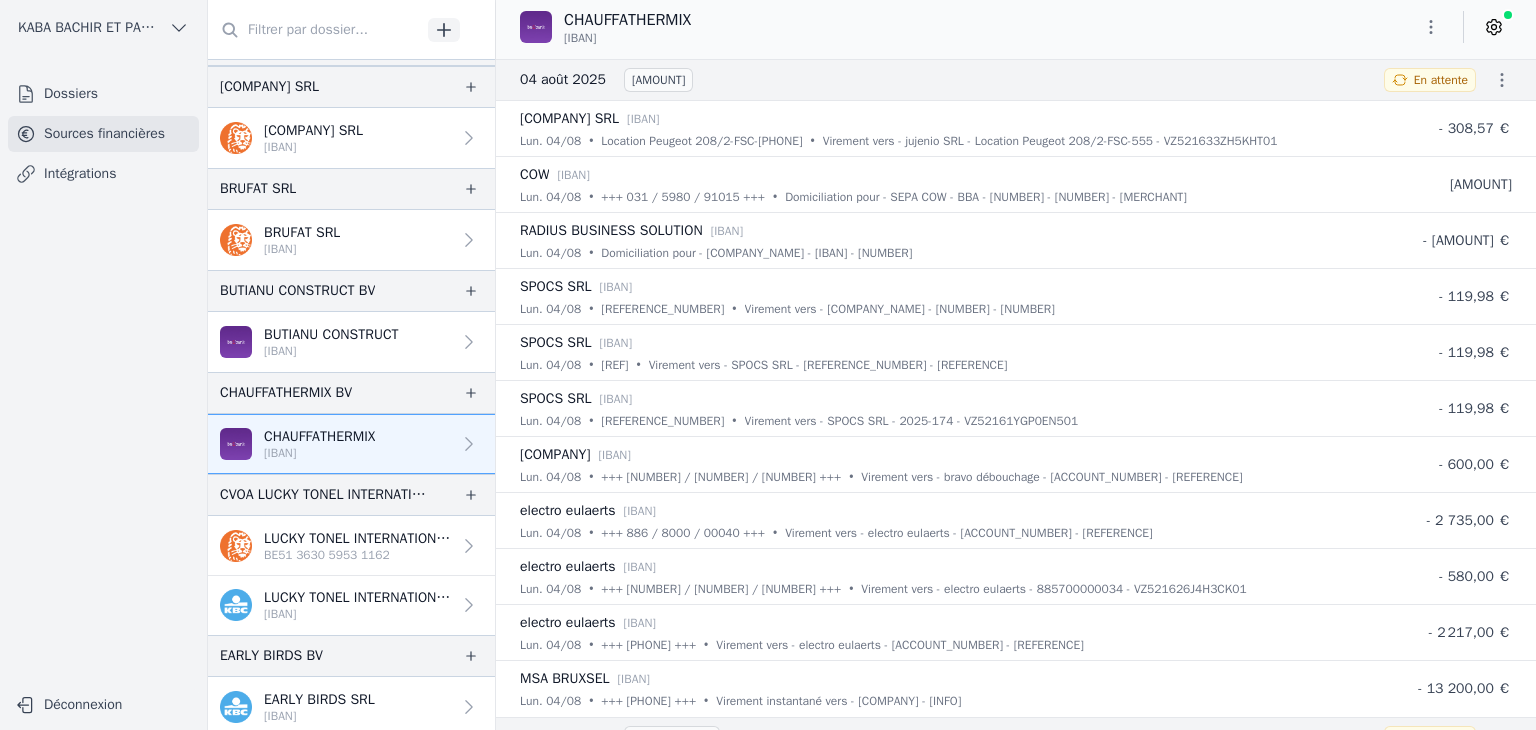 click on "BE51 3630 5953 1162" at bounding box center [357, 555] 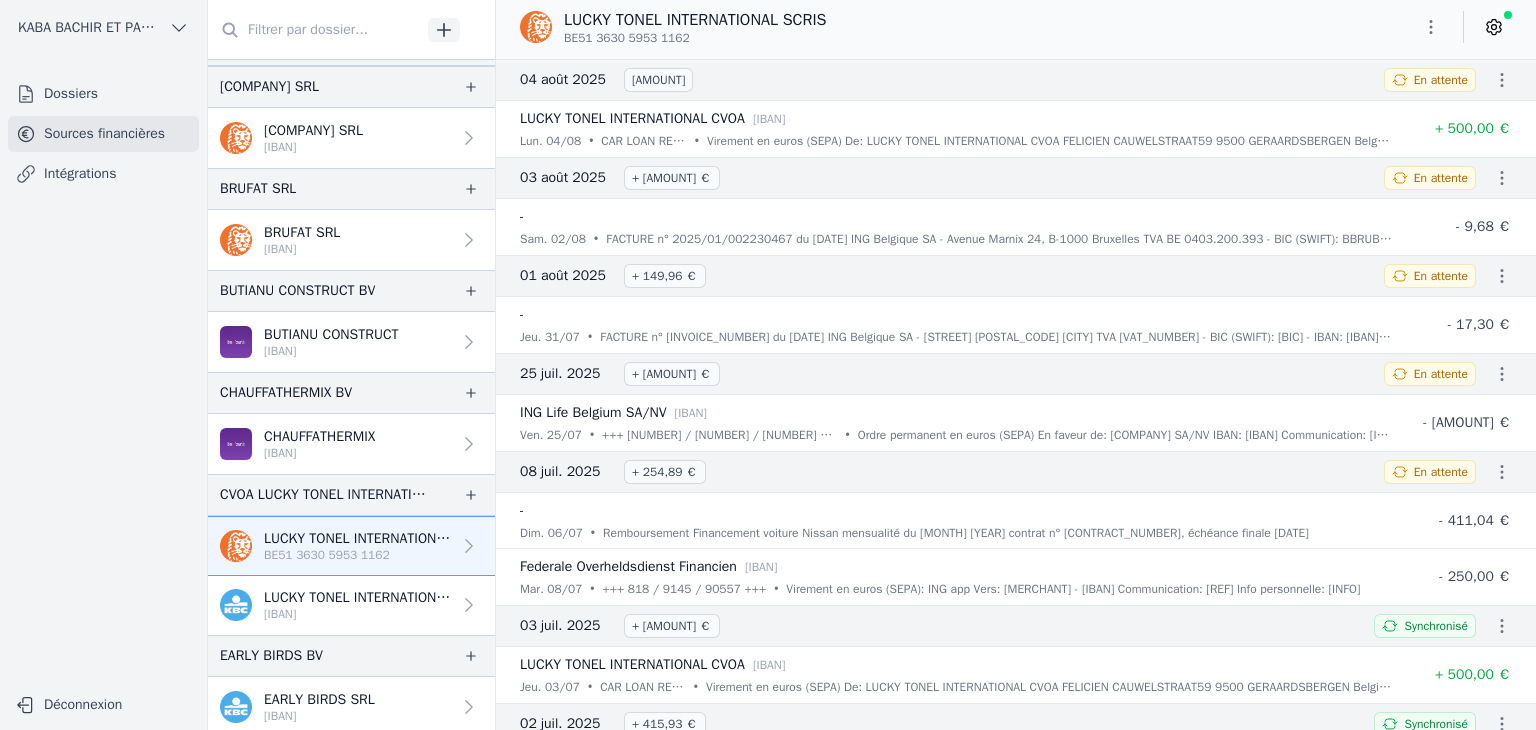 click at bounding box center (1431, 27) 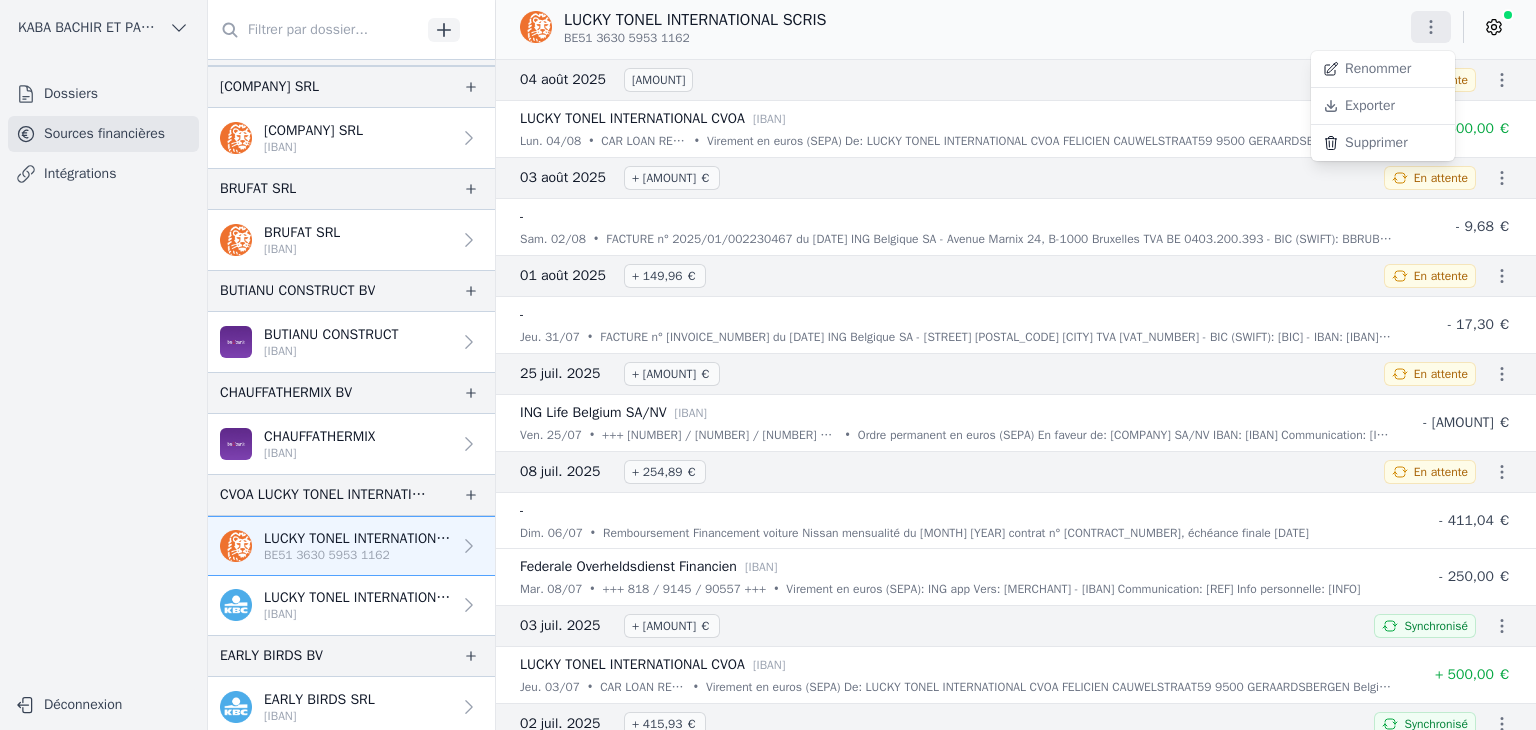 drag, startPoint x: 1351, startPoint y: 112, endPoint x: 1383, endPoint y: 117, distance: 32.38827 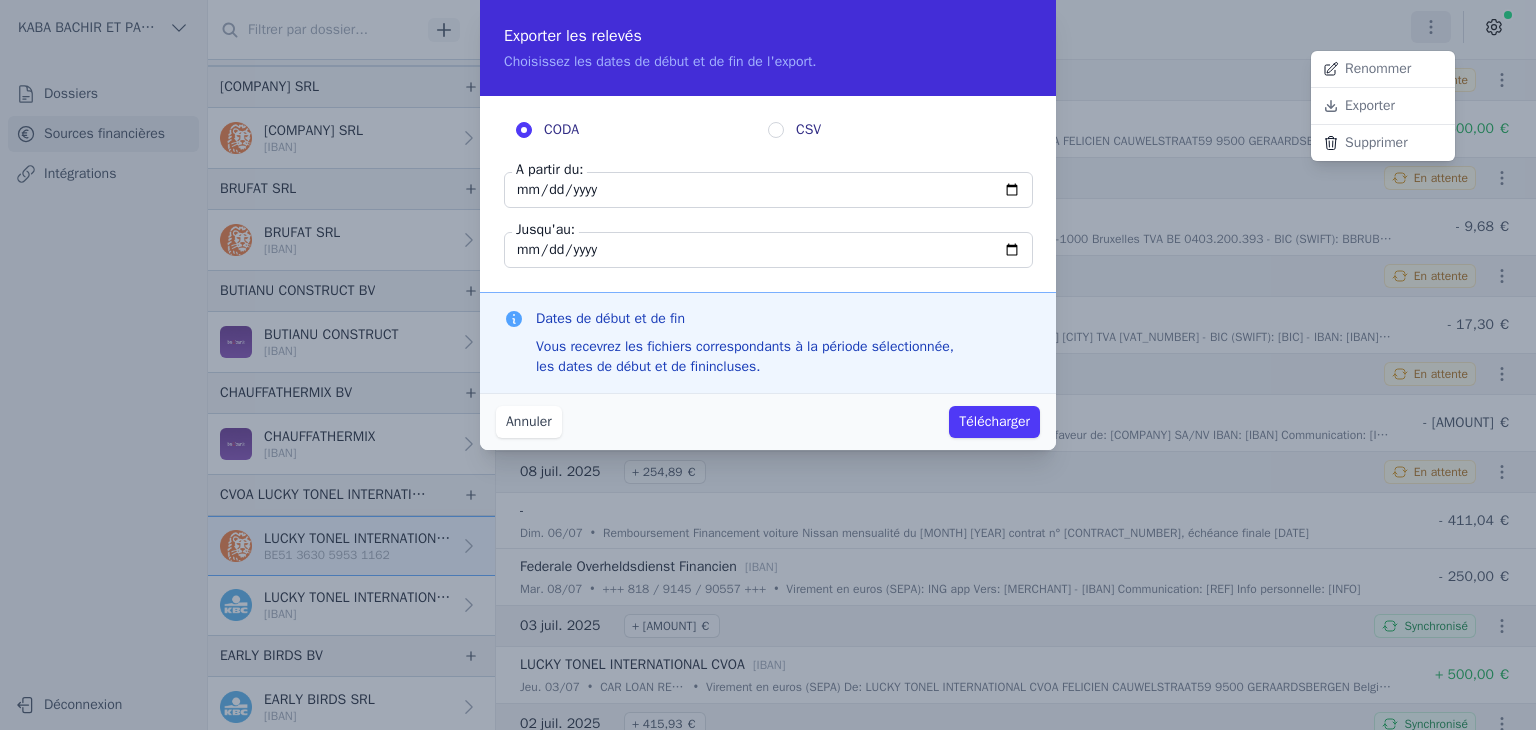 click at bounding box center (768, 365) 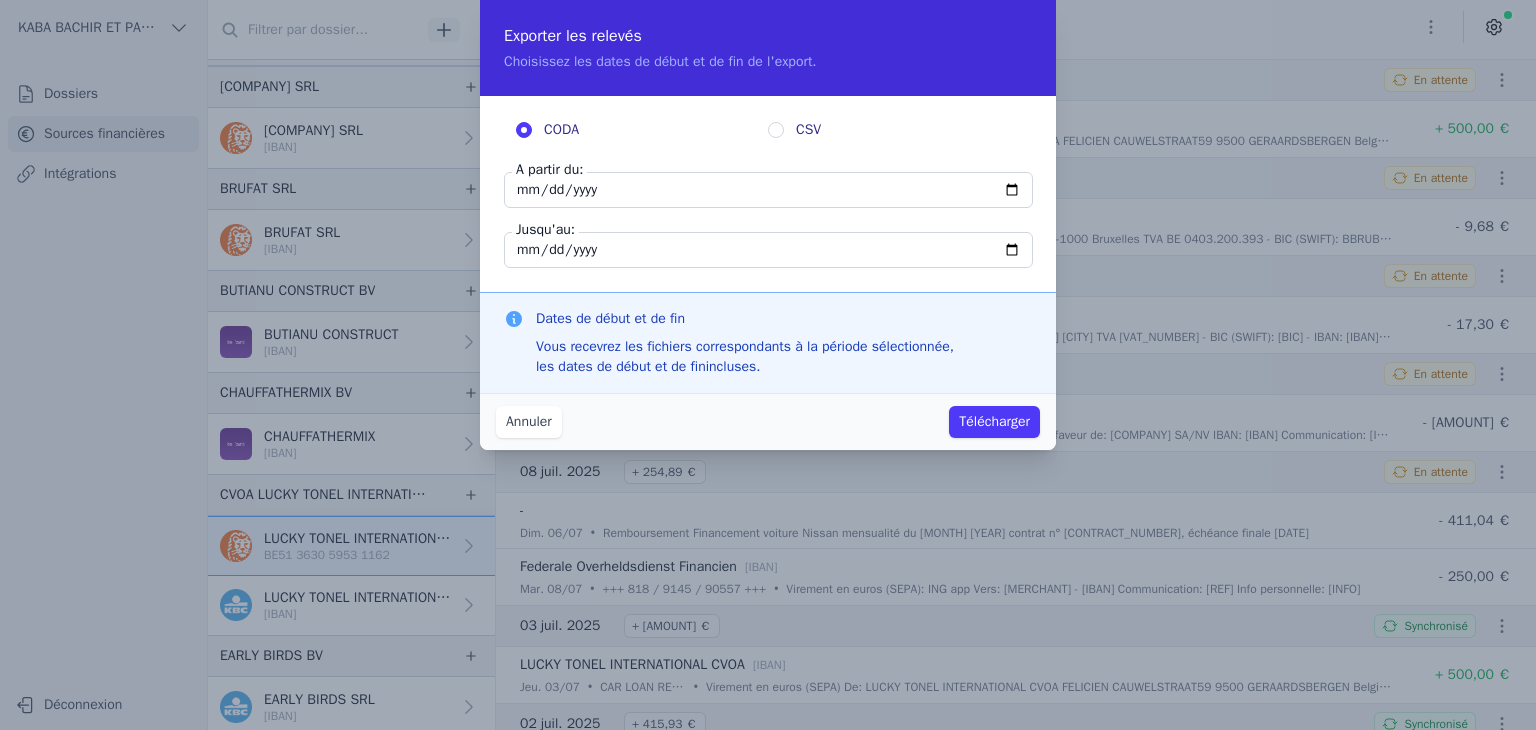 click on "[DATE]" at bounding box center (768, 190) 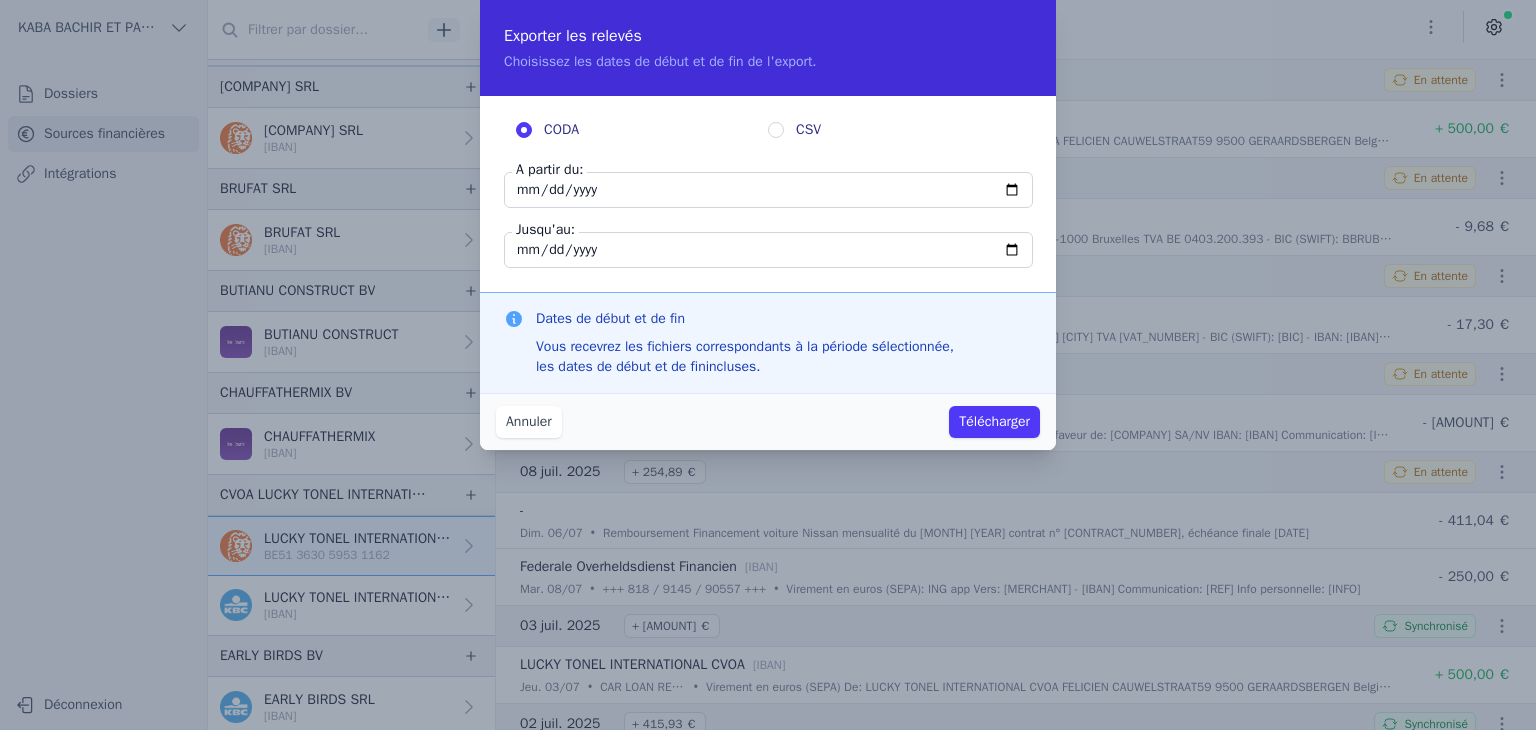 type on "[YEAR]-[MONTH]-[DAY]" 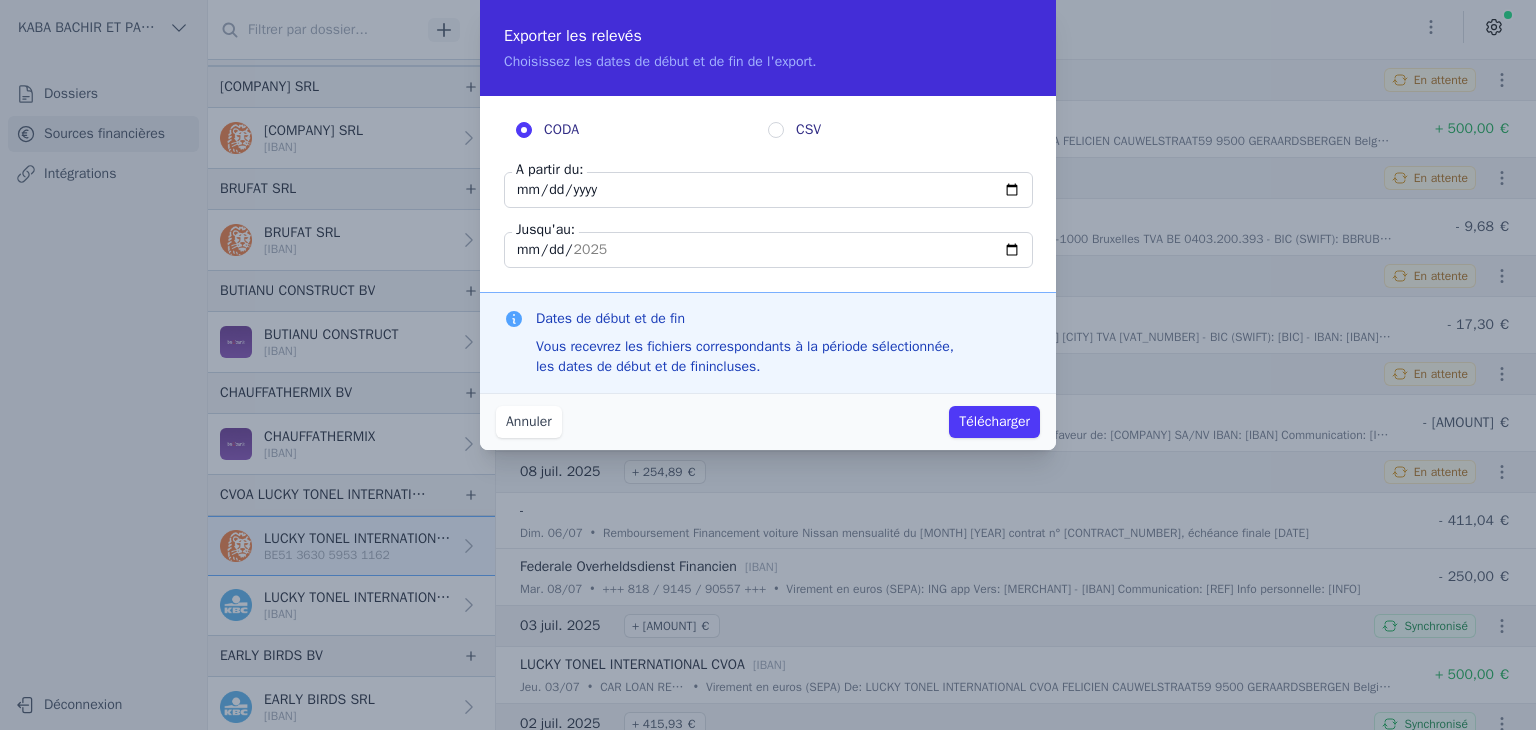 drag, startPoint x: 983, startPoint y: 421, endPoint x: 984, endPoint y: 432, distance: 11.045361 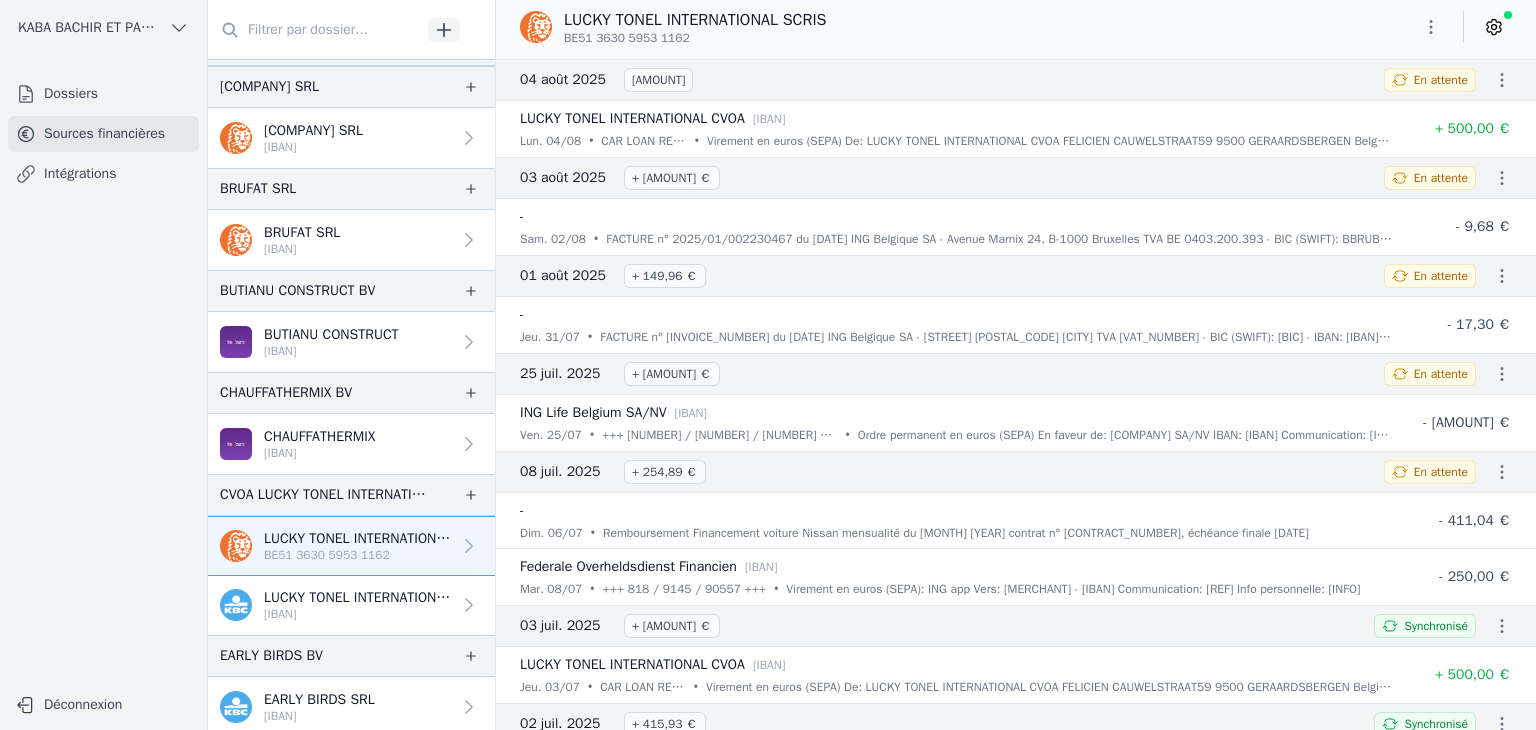 click on "[IBAN]" at bounding box center [357, 614] 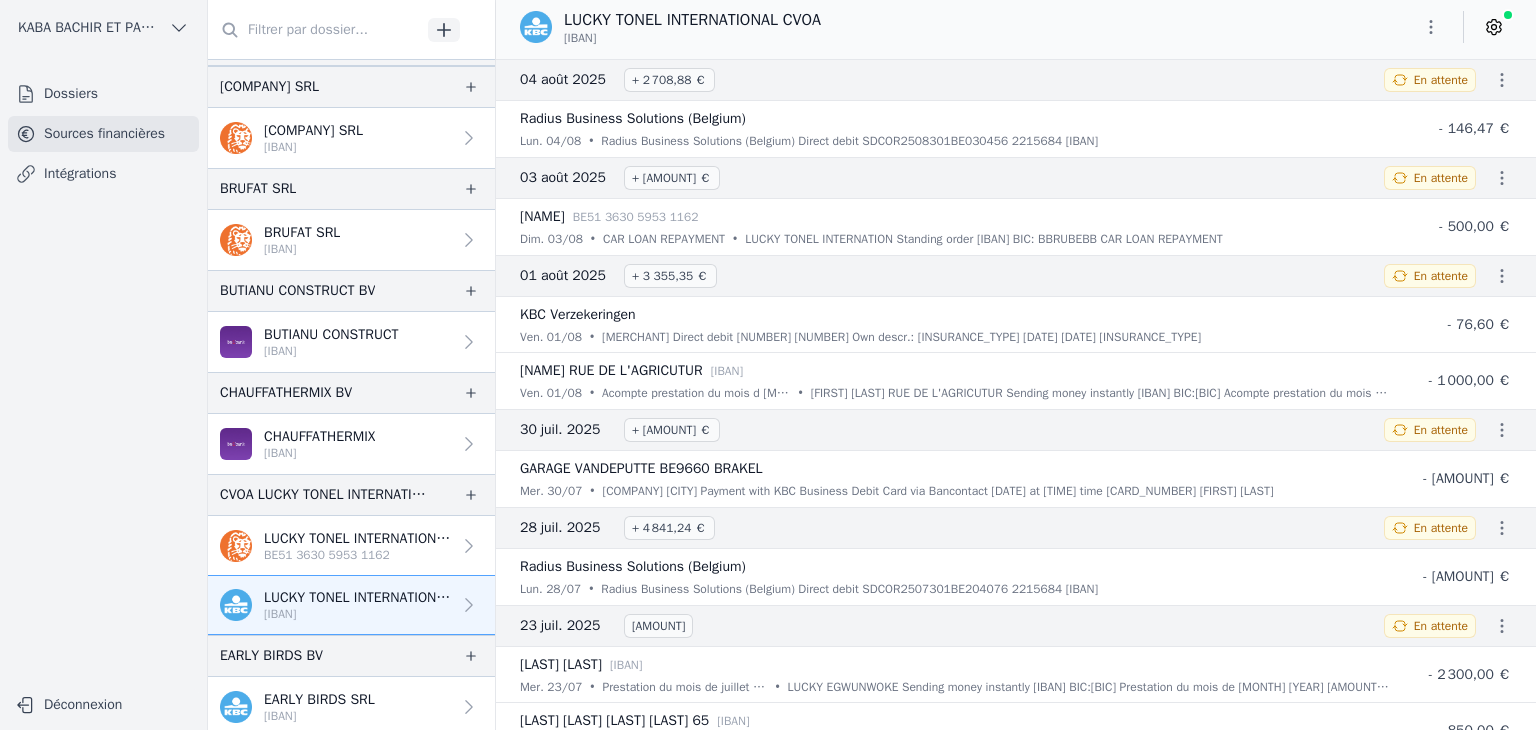 click 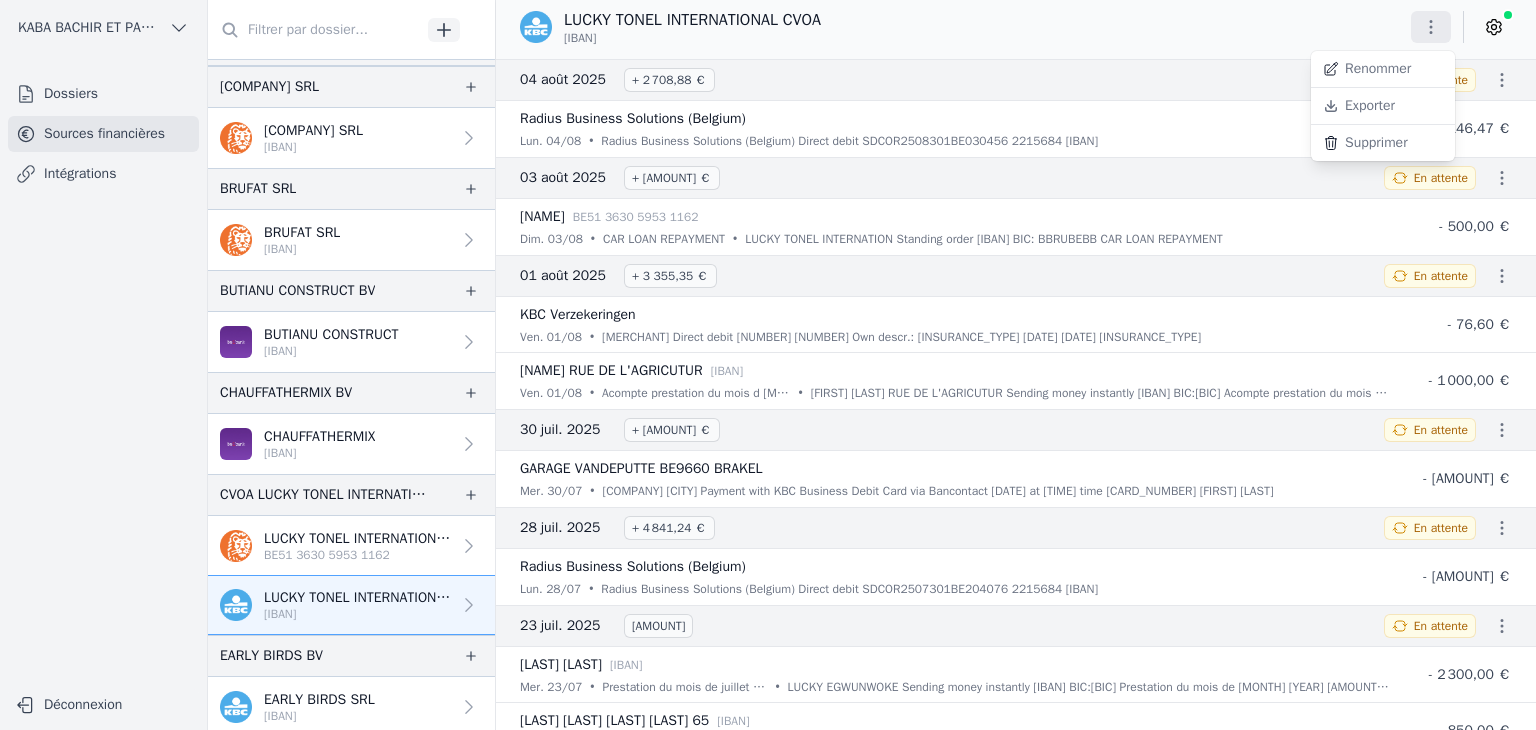click on "Exporter" at bounding box center [1383, 106] 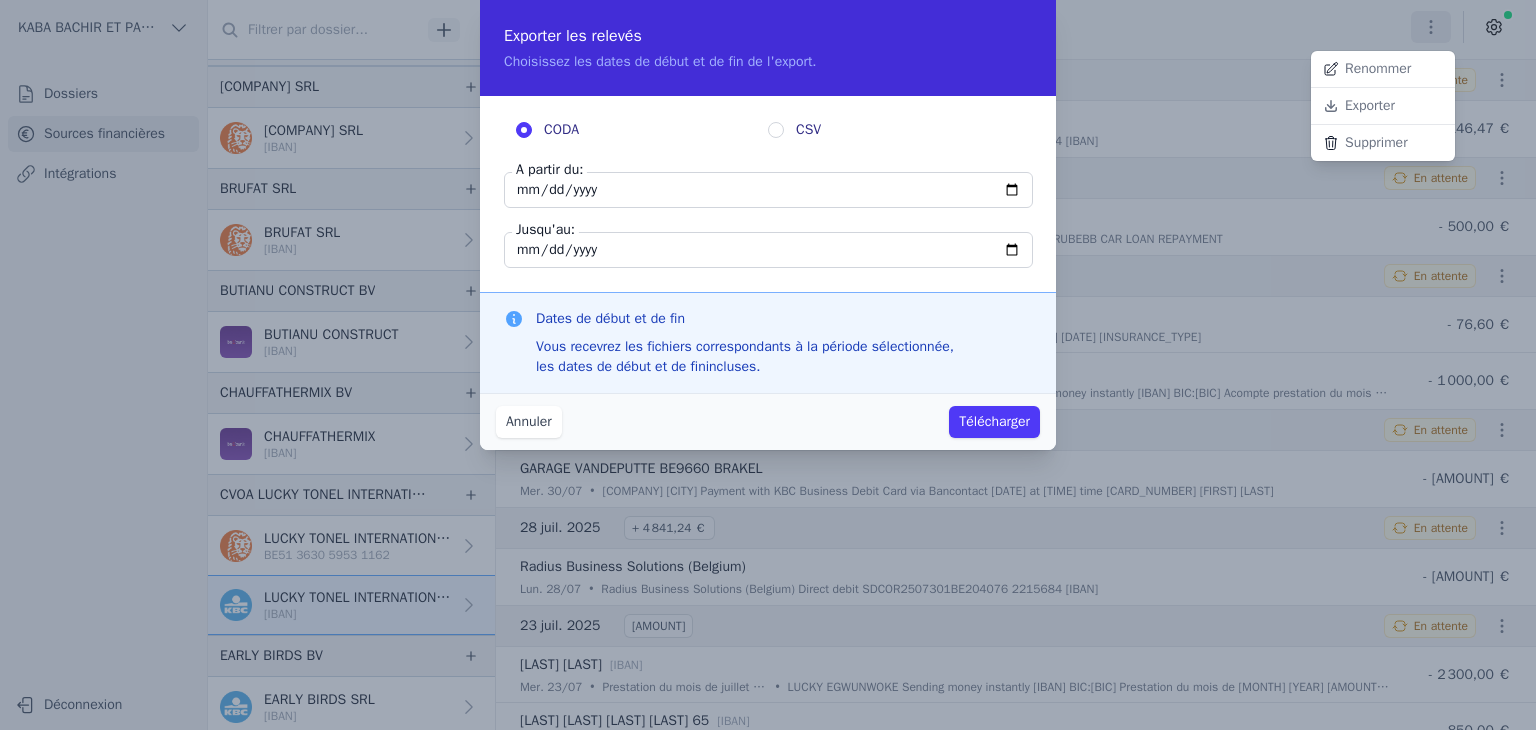 click at bounding box center (768, 365) 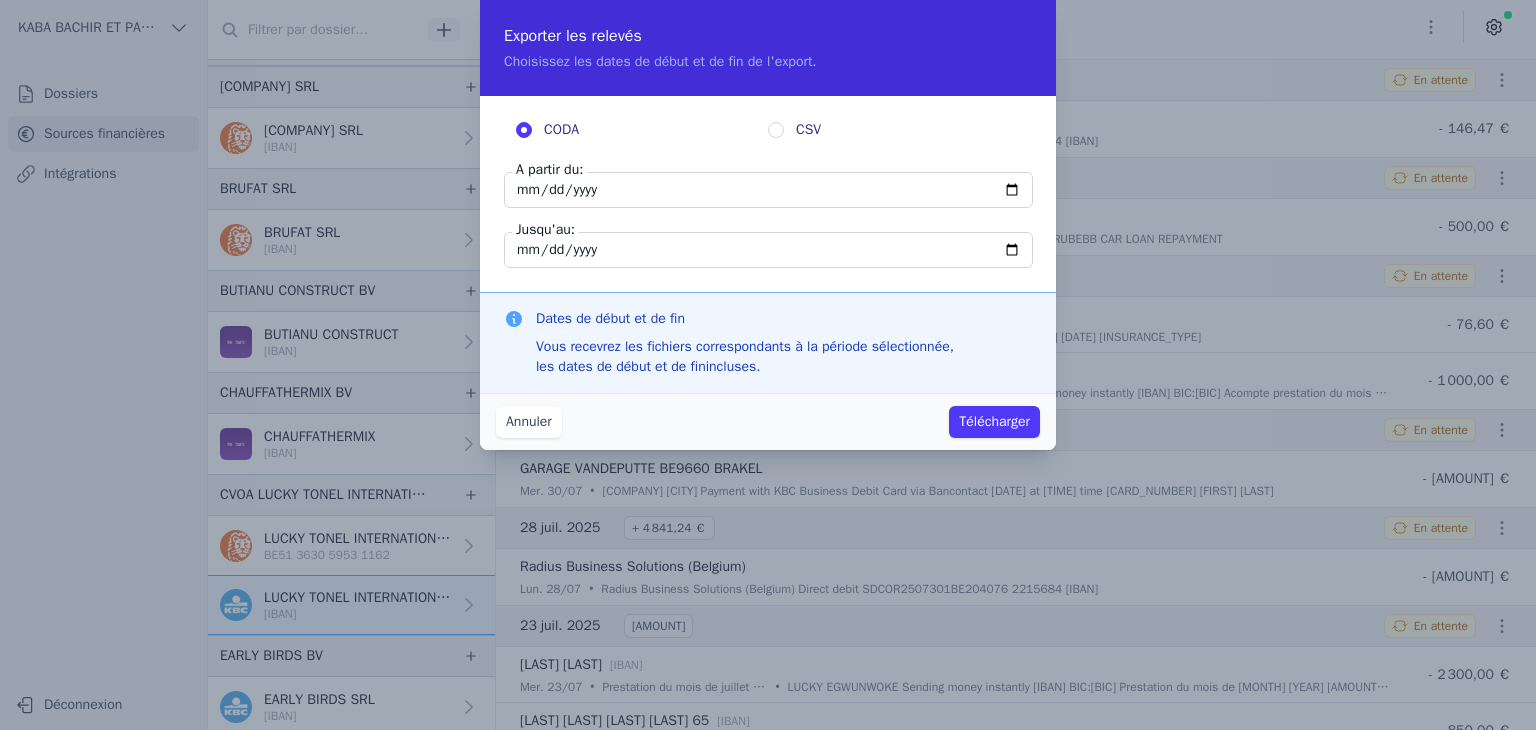 click on "[DATE]" at bounding box center [768, 190] 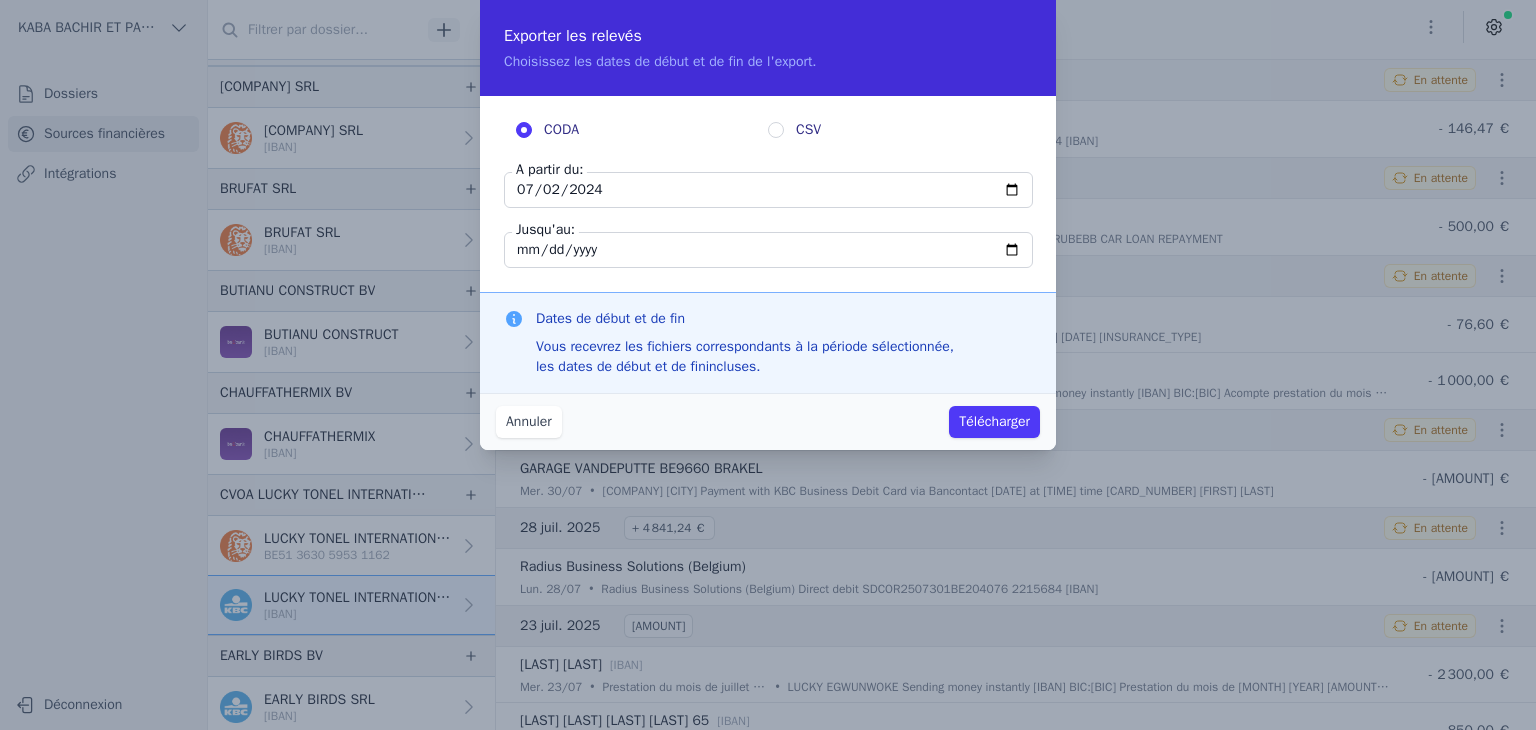 type on "[DATE]" 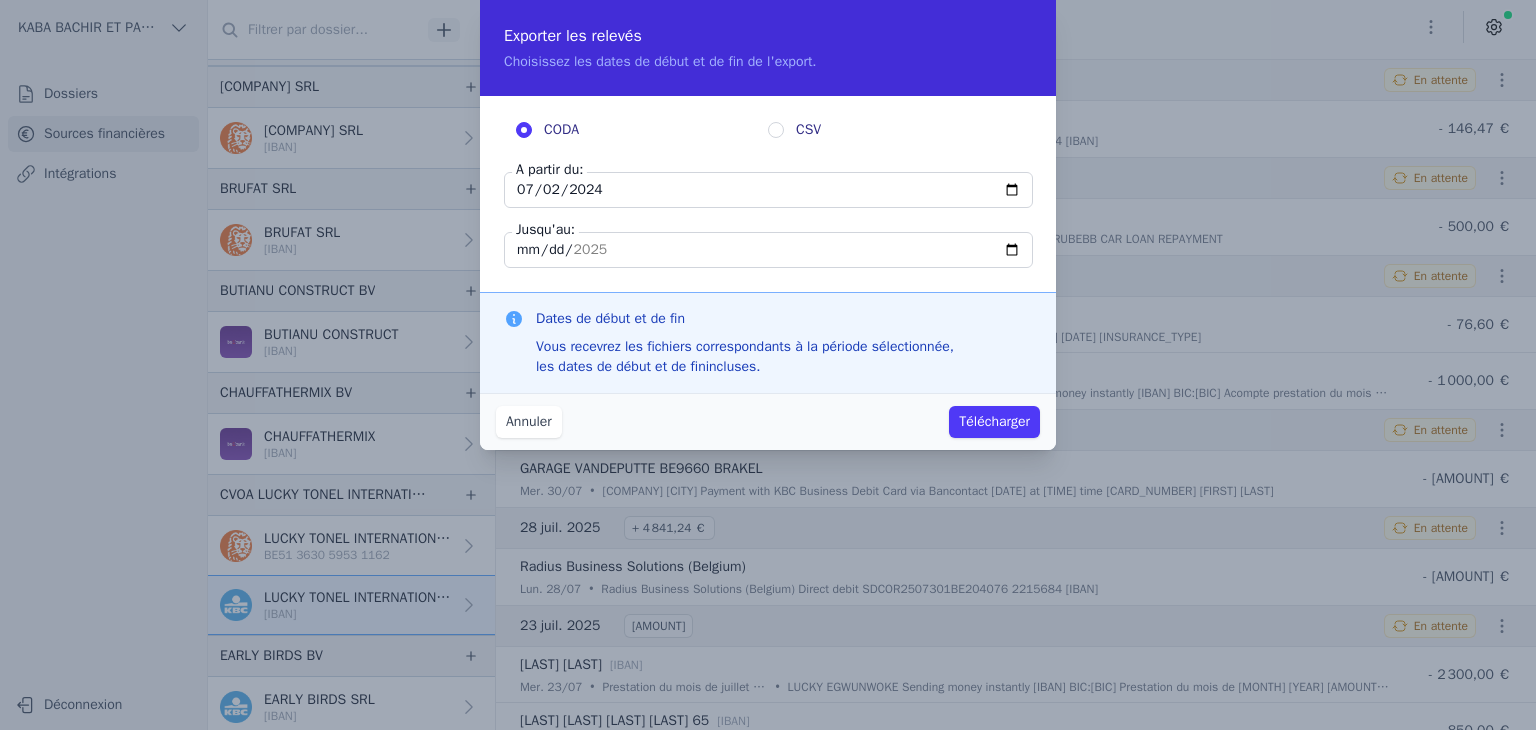 drag, startPoint x: 1000, startPoint y: 417, endPoint x: 1015, endPoint y: 426, distance: 17.492855 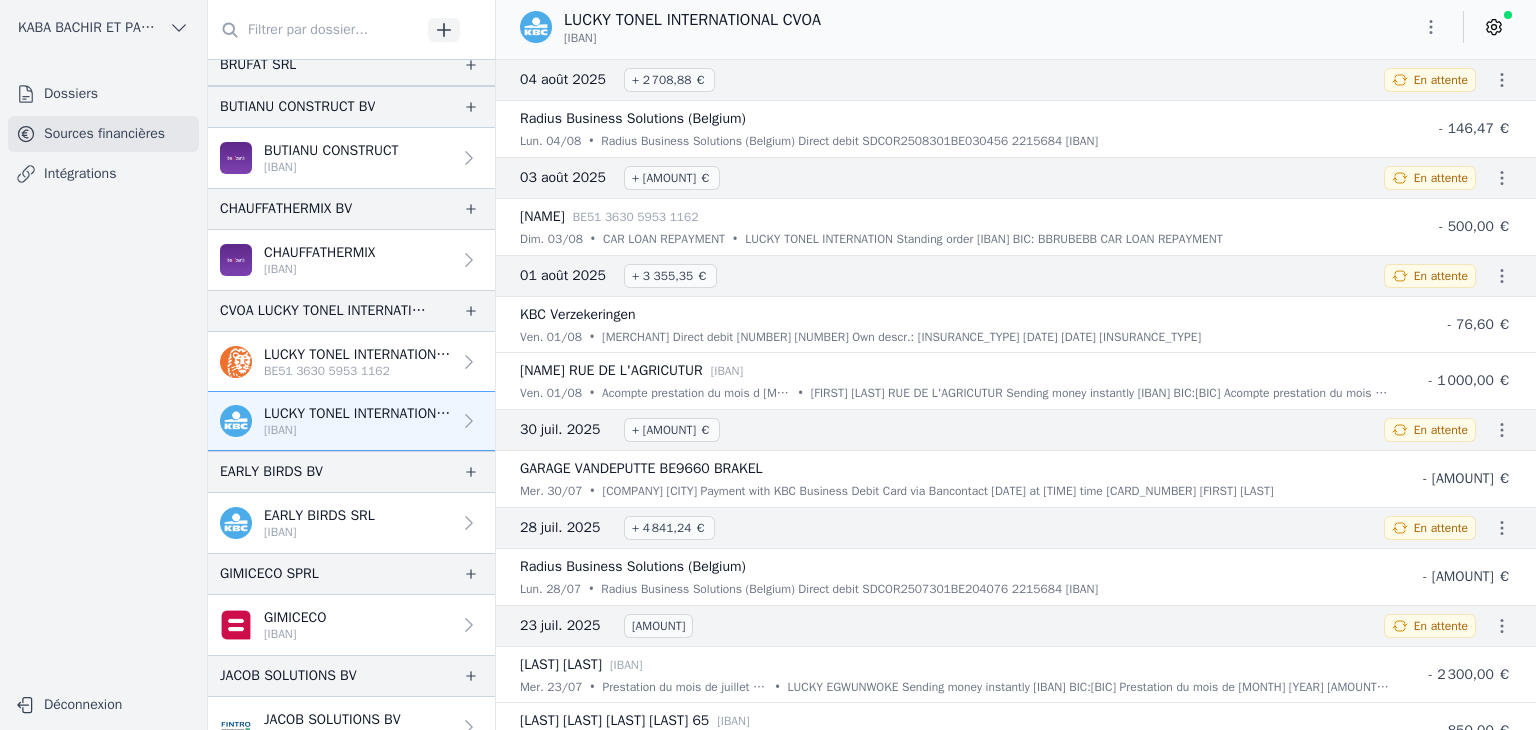 scroll, scrollTop: 700, scrollLeft: 0, axis: vertical 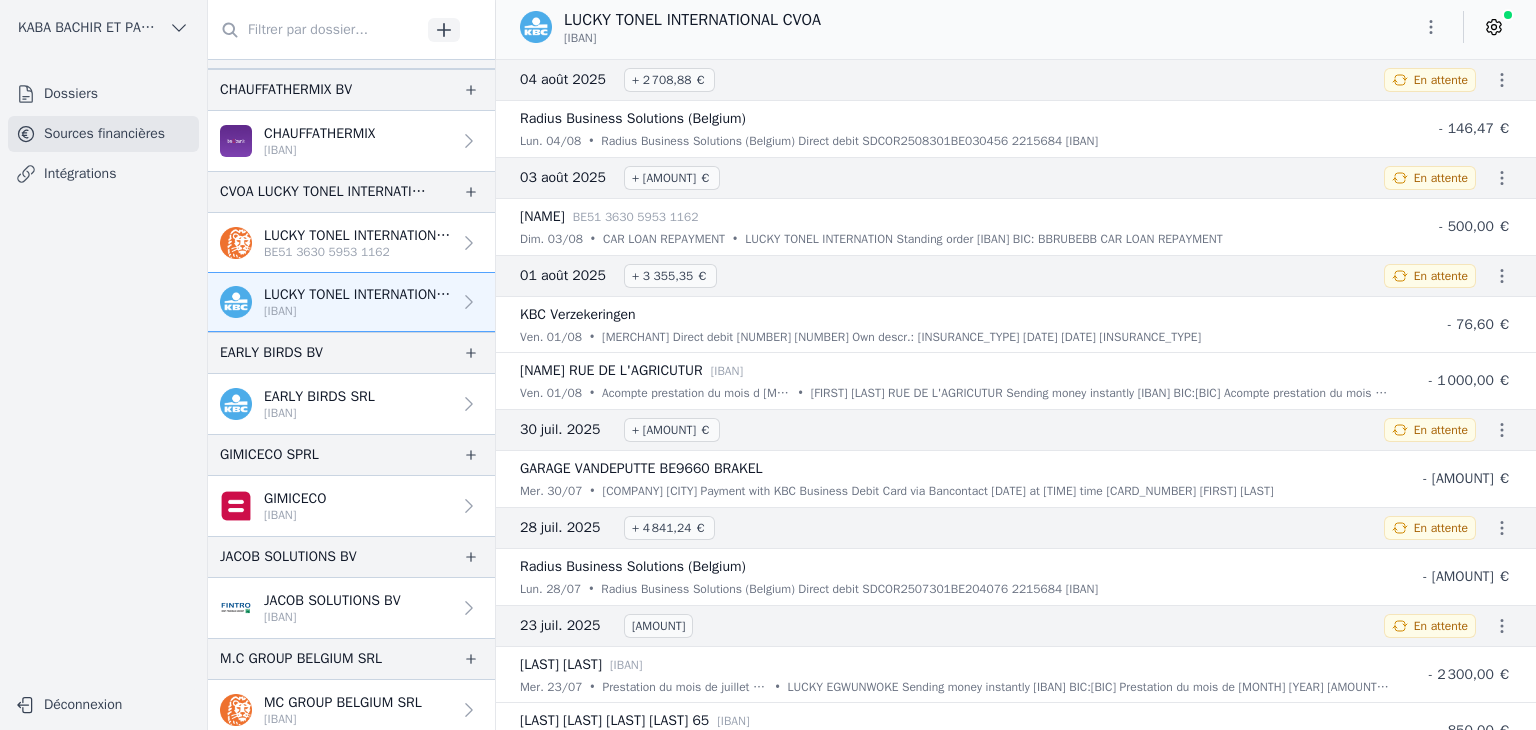 click on "[IBAN]" at bounding box center (319, 413) 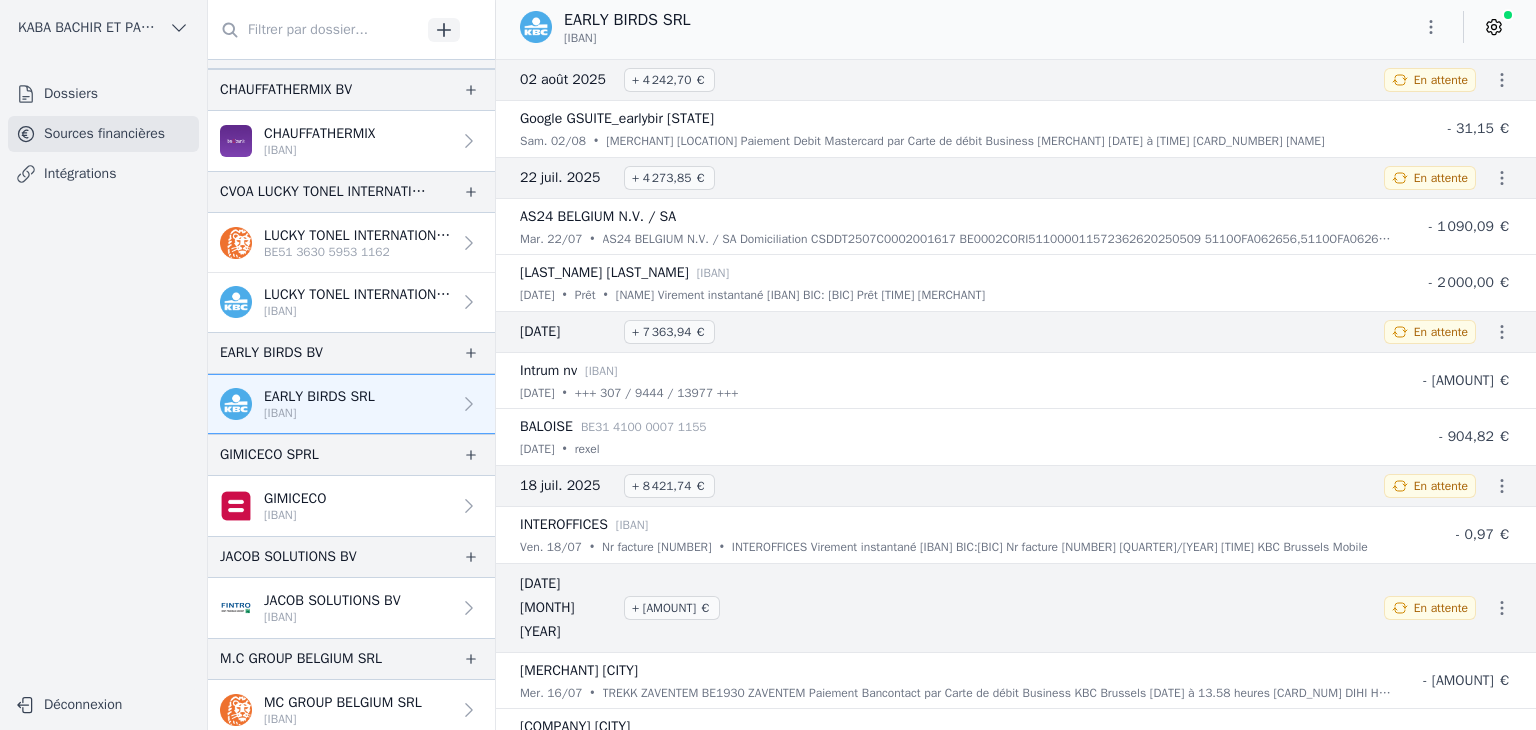 click 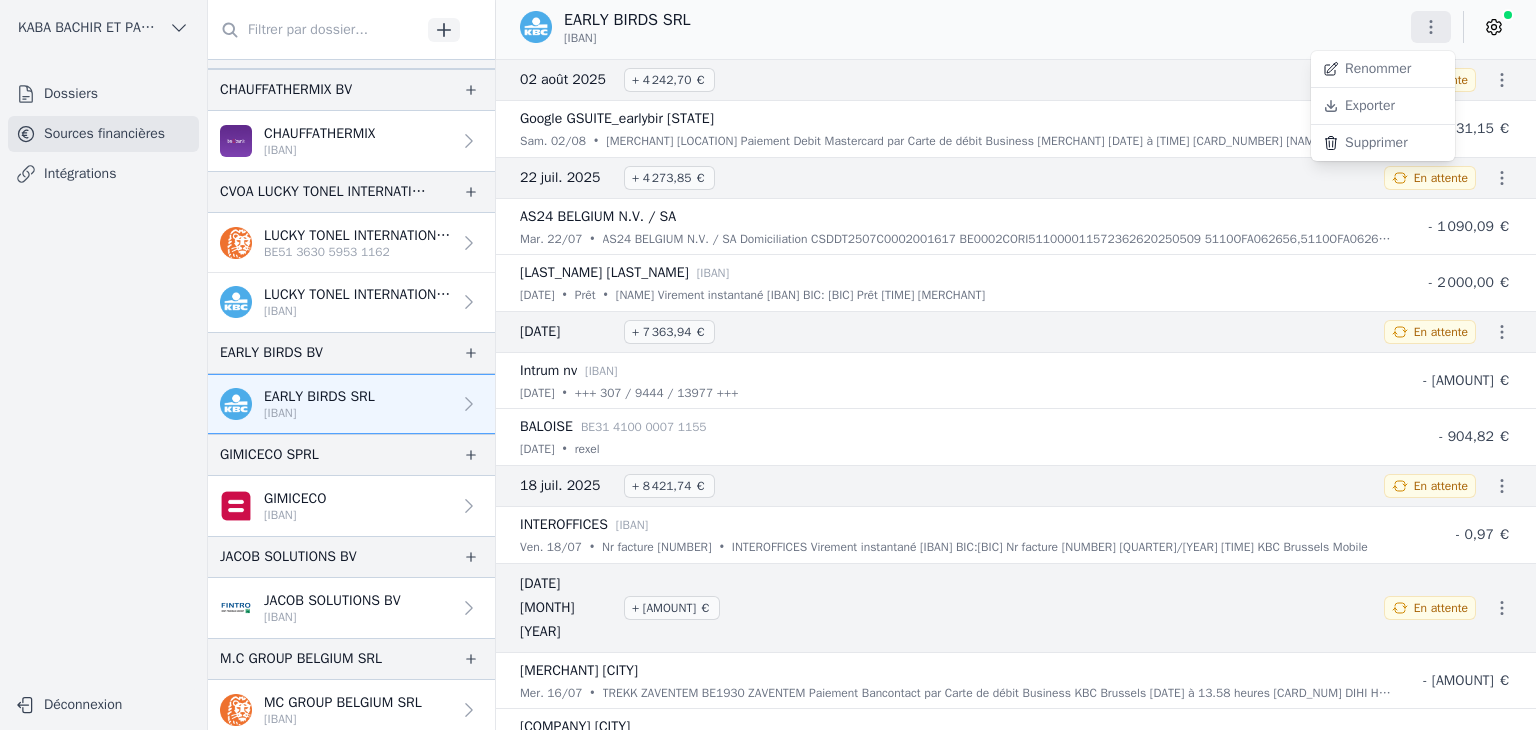 click on "Exporter" at bounding box center (1383, 106) 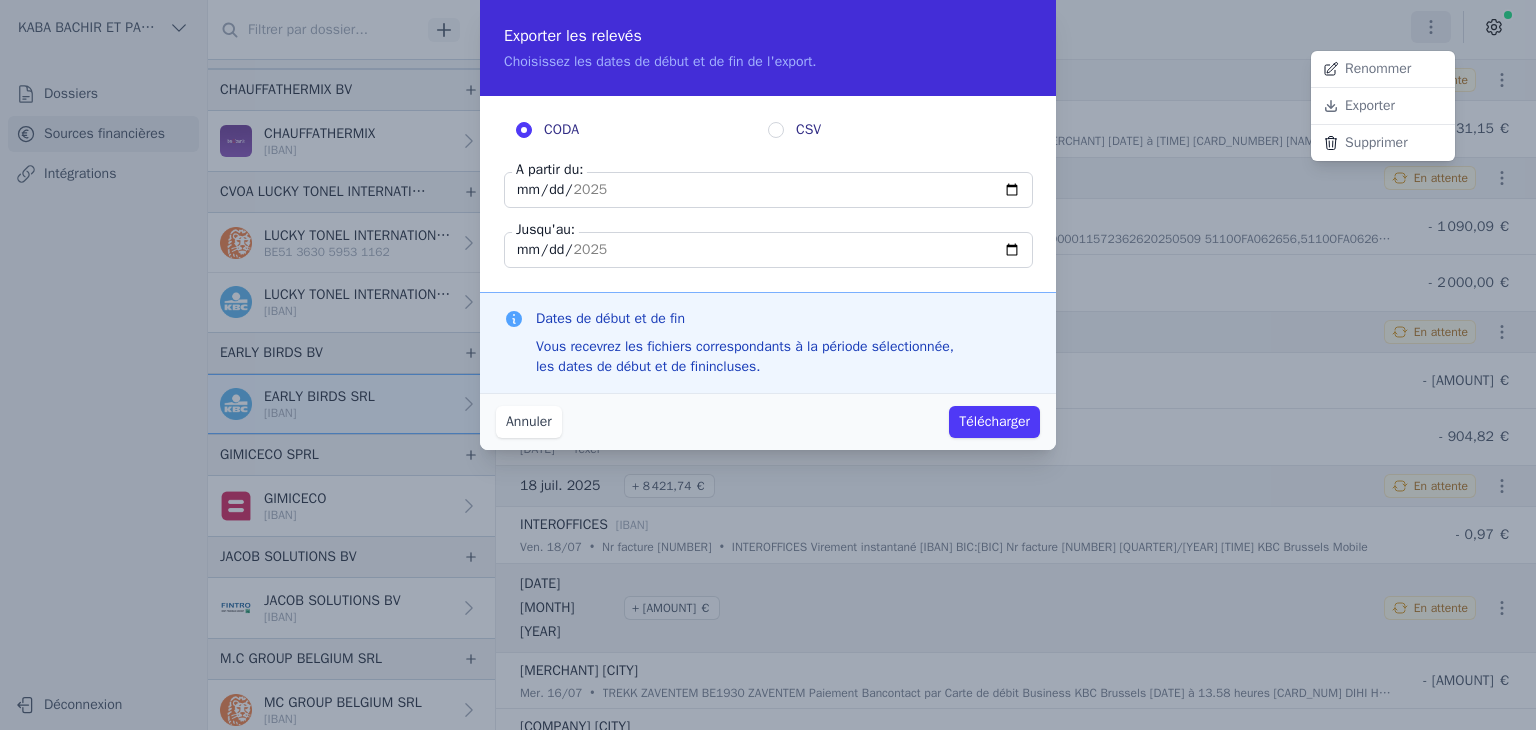 click at bounding box center (768, 365) 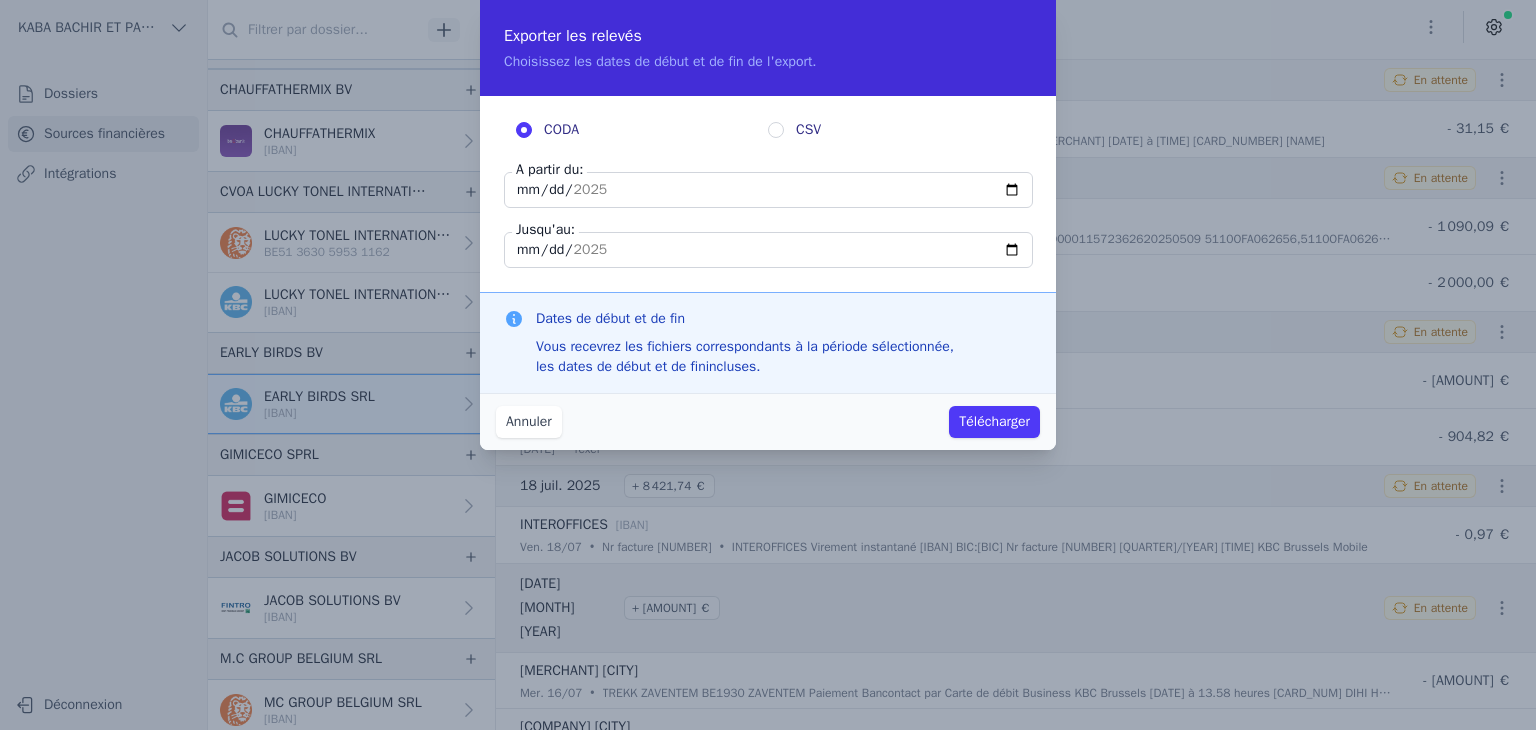 click on "[DATE]" at bounding box center [768, 190] 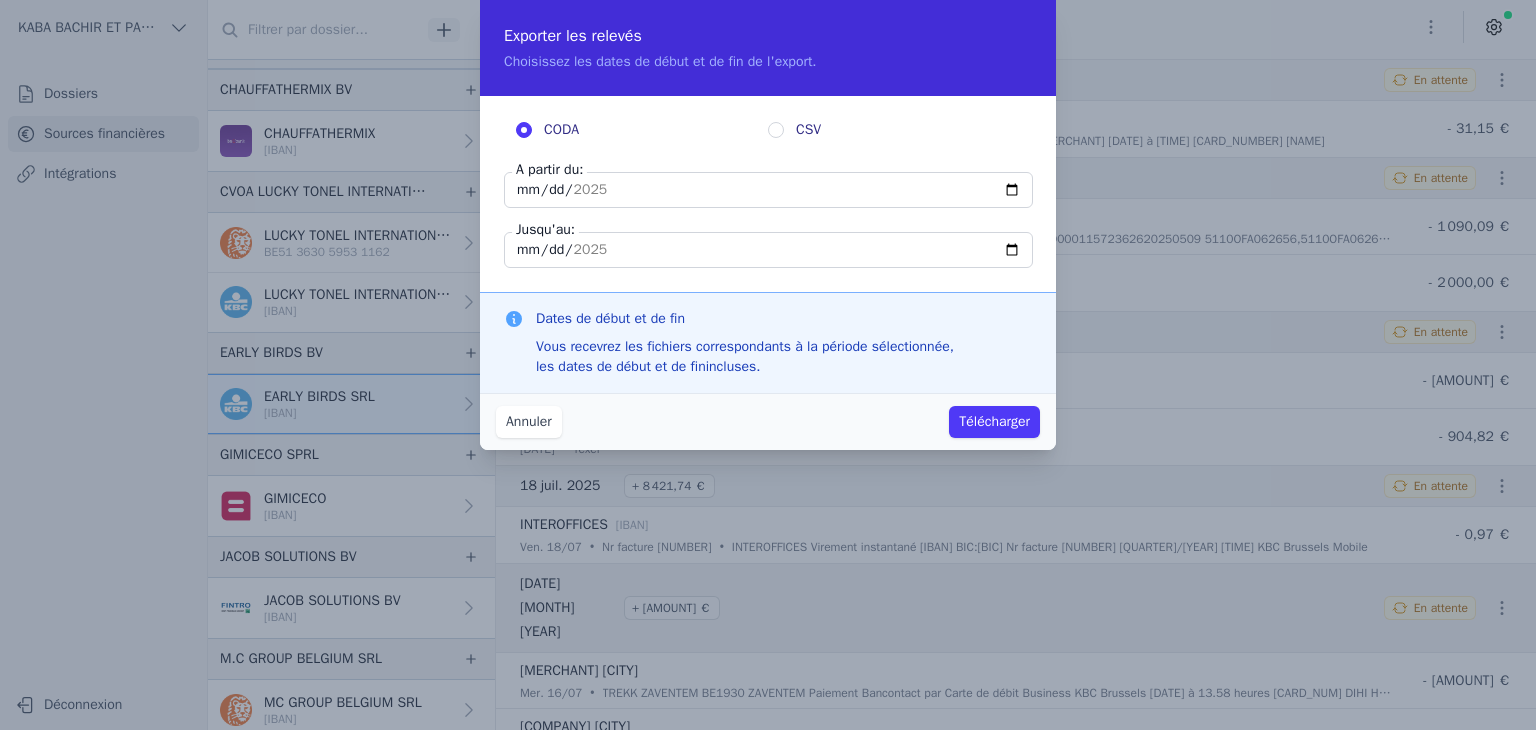 type on "[DATE]" 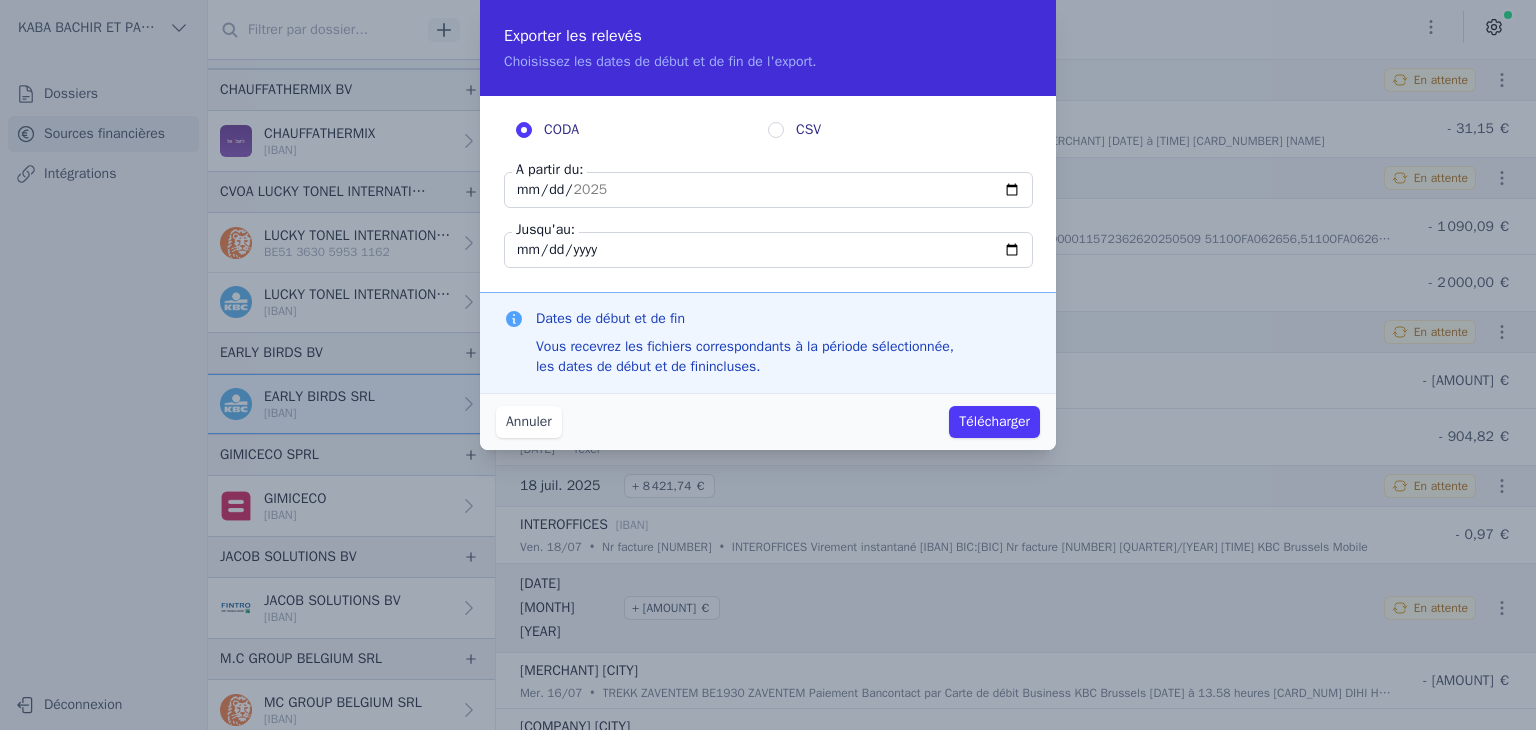 type on "[DATE]" 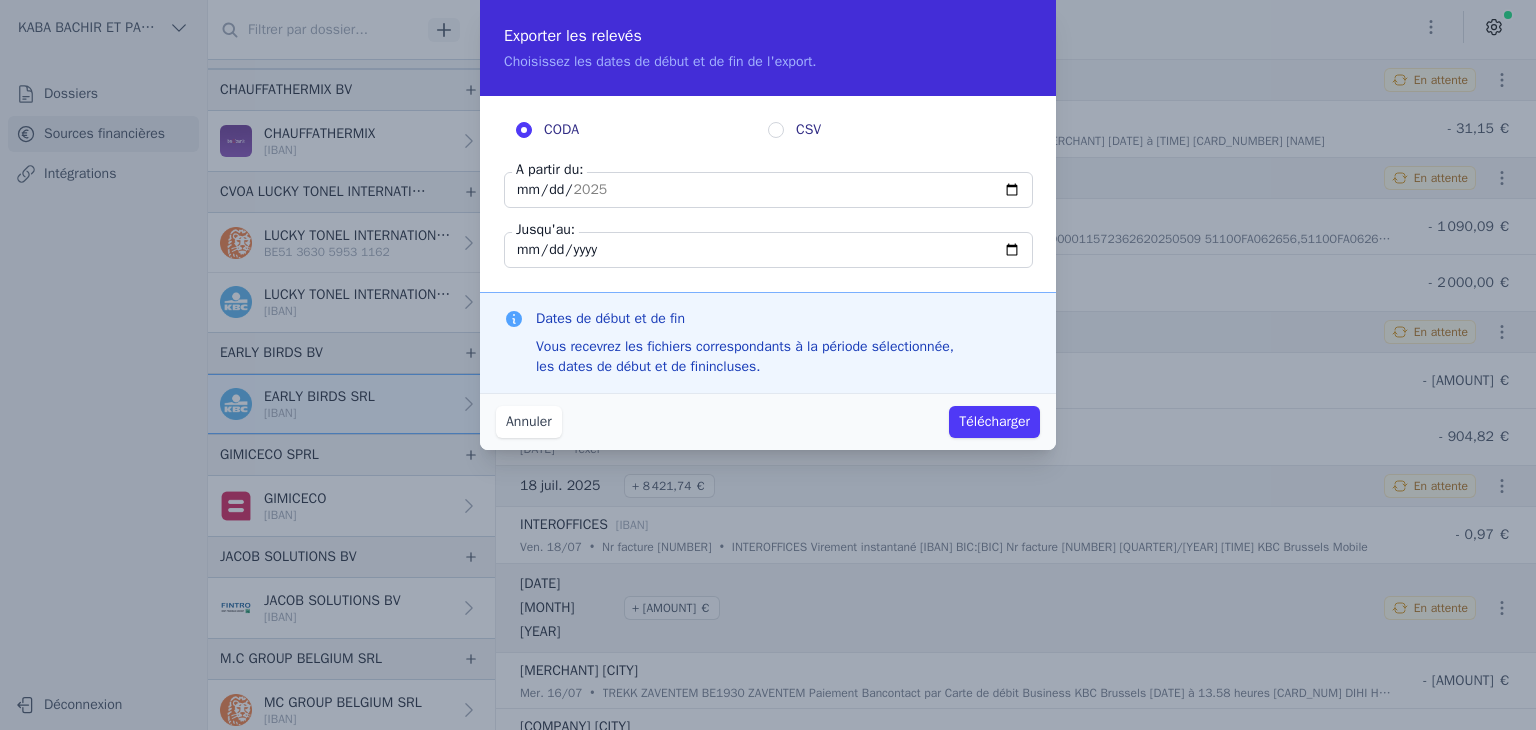 type on "[YEAR]-[MONTH]-[DAY]" 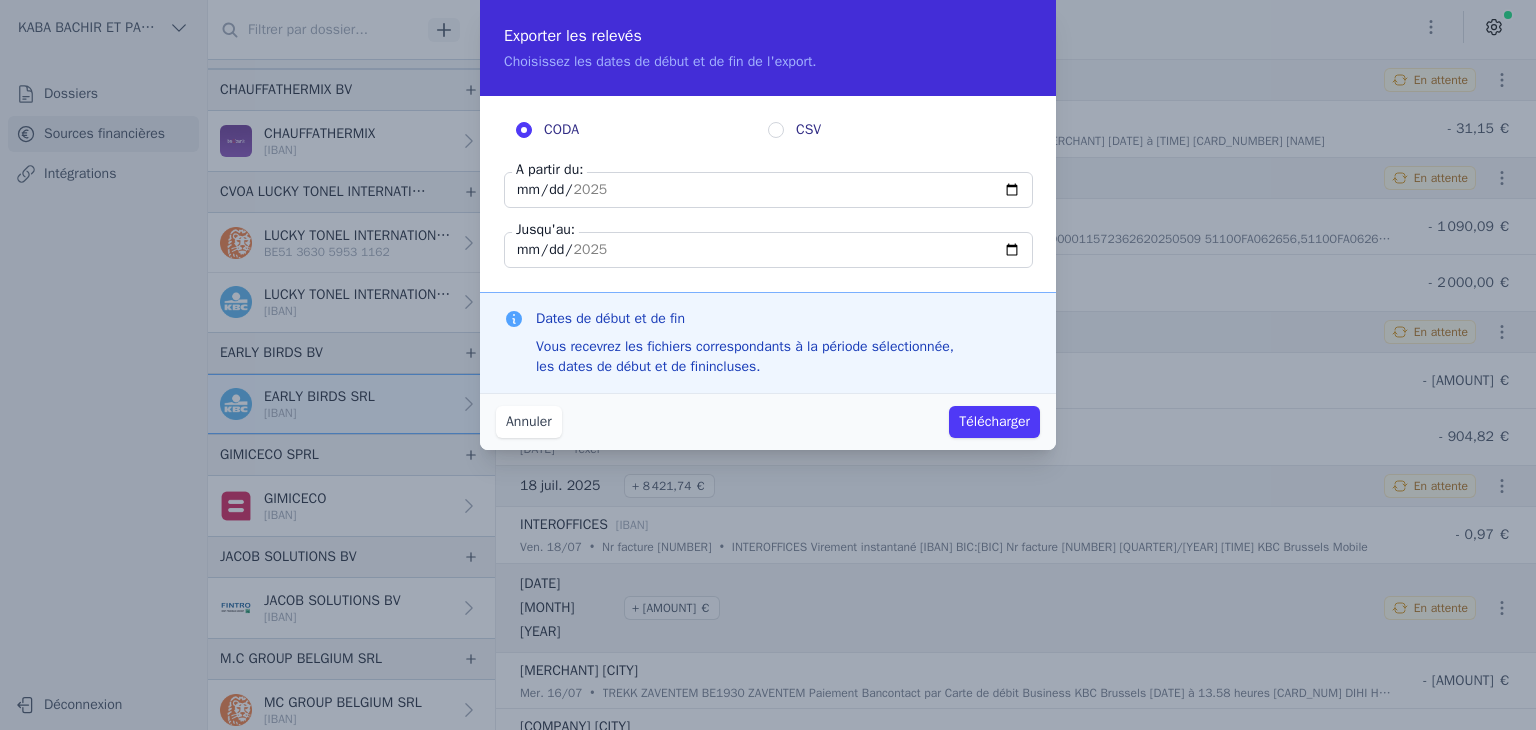 click on "Télécharger" at bounding box center (994, 422) 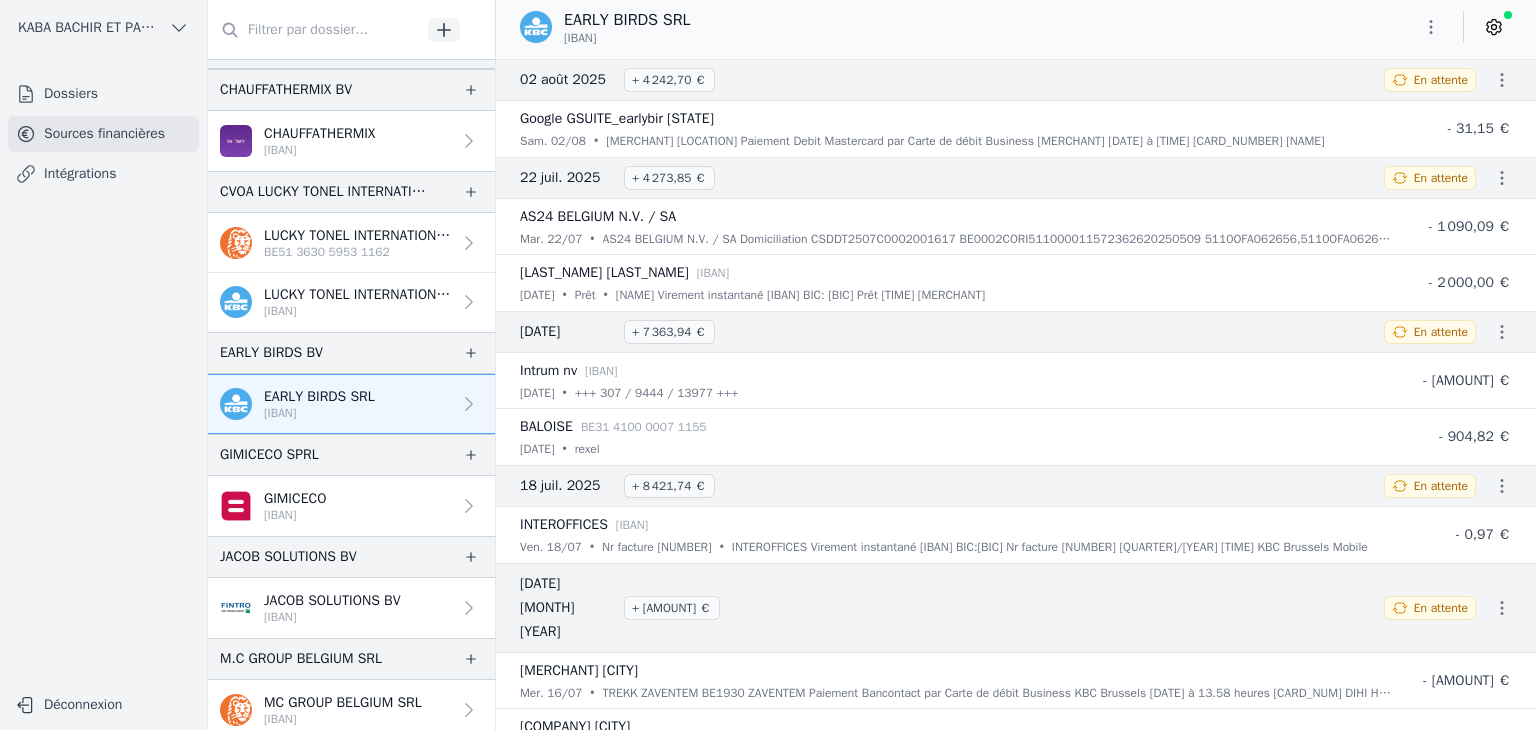 drag, startPoint x: 339, startPoint y: 493, endPoint x: 333, endPoint y: 506, distance: 14.3178215 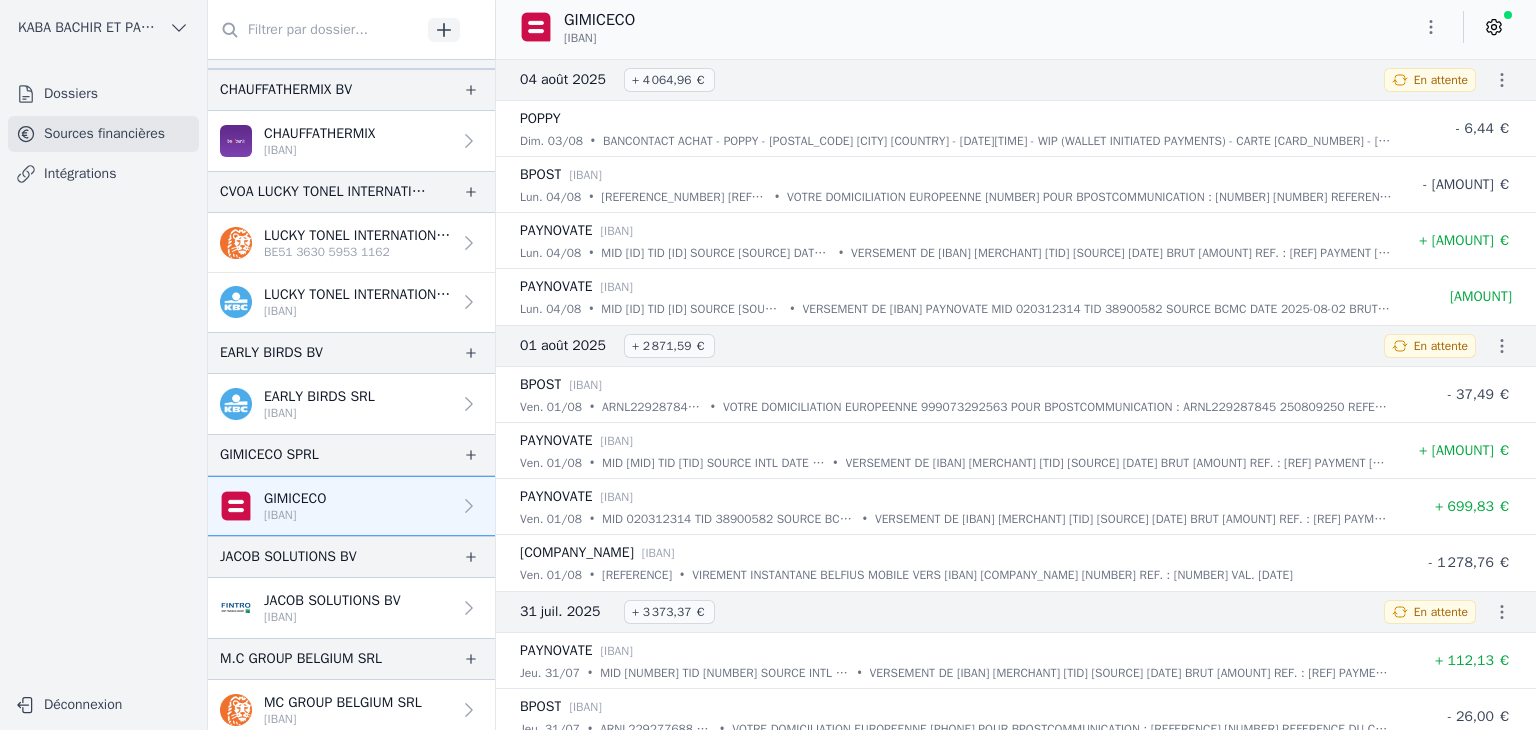 click on "JACOB SOLUTIONS BV" at bounding box center [332, 601] 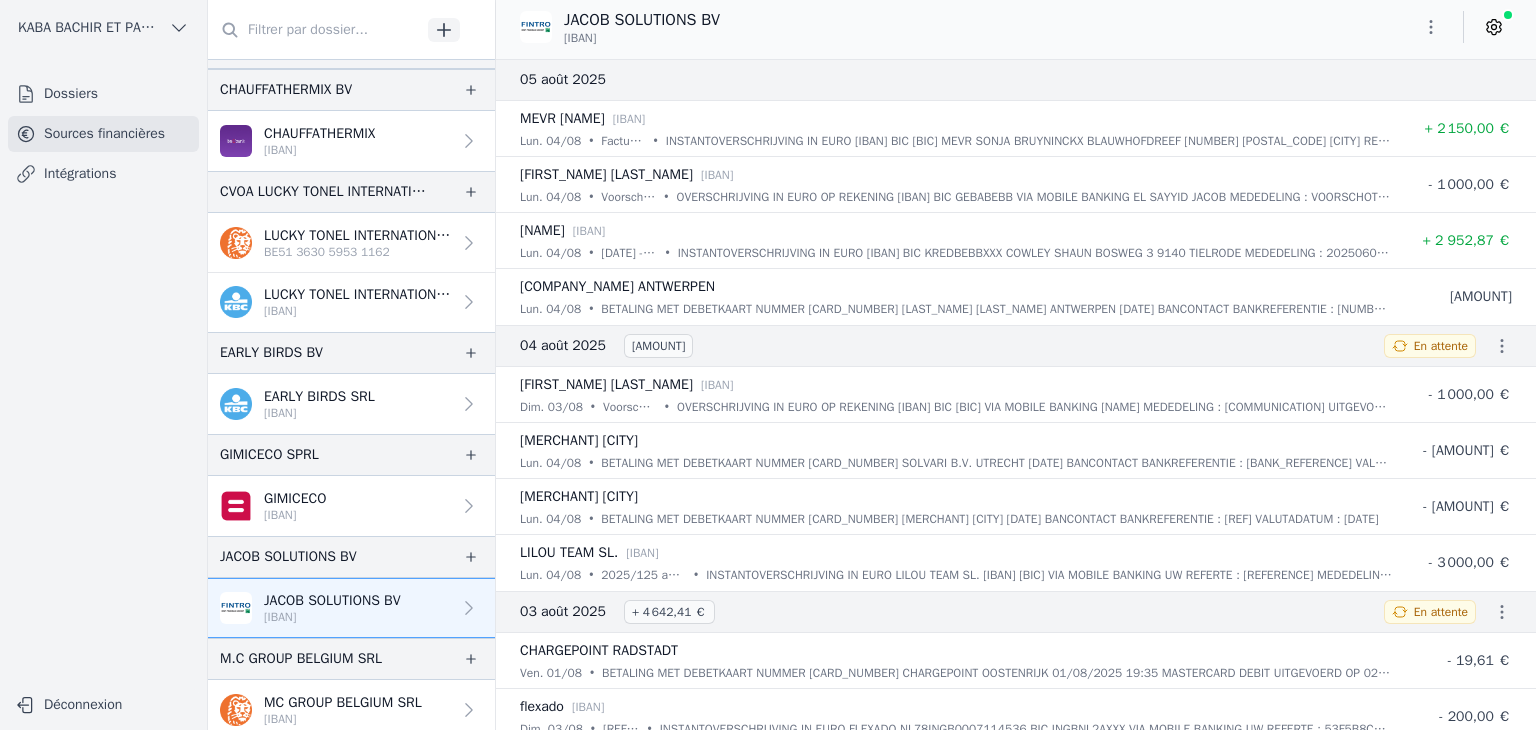 click 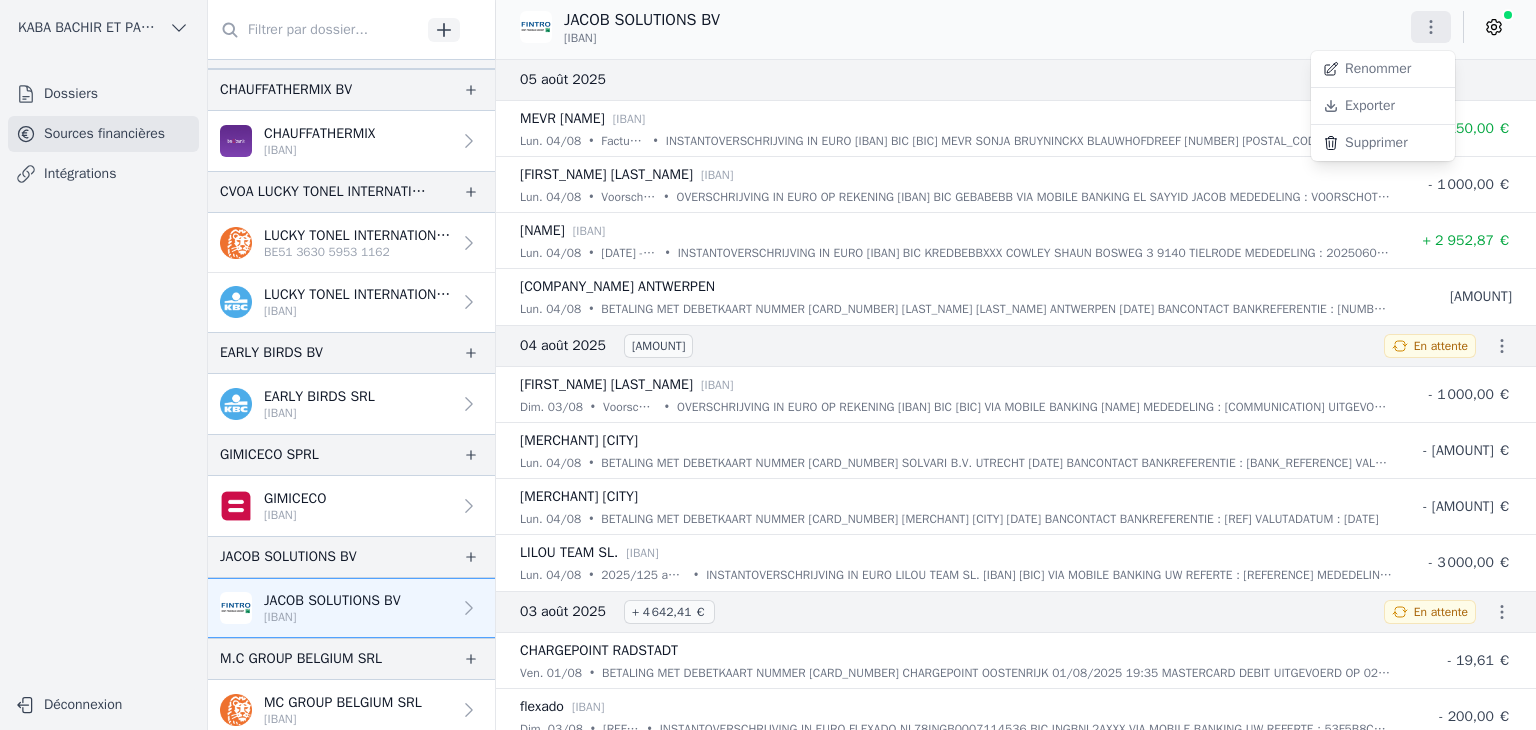 click on "Exporter" at bounding box center [1383, 106] 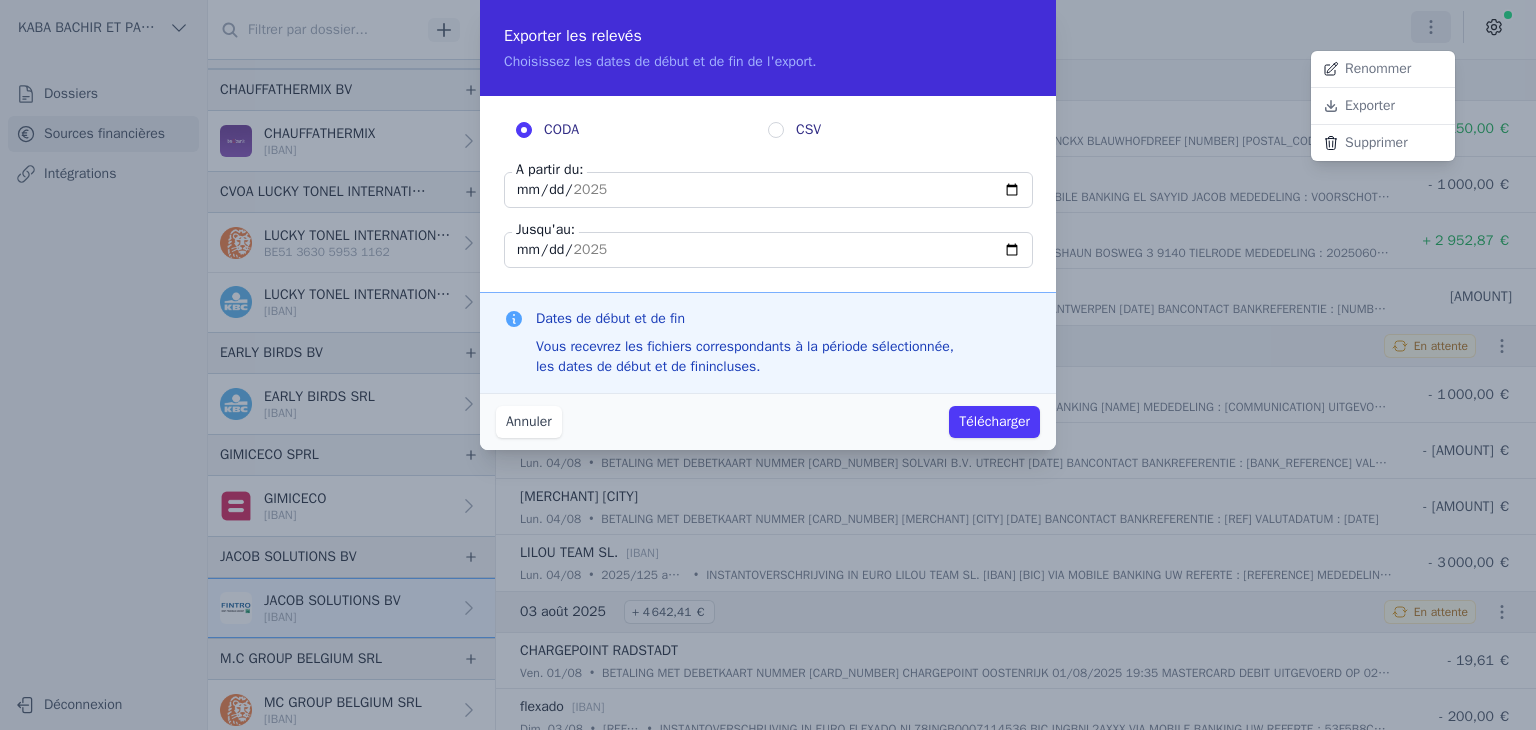 click at bounding box center [768, 365] 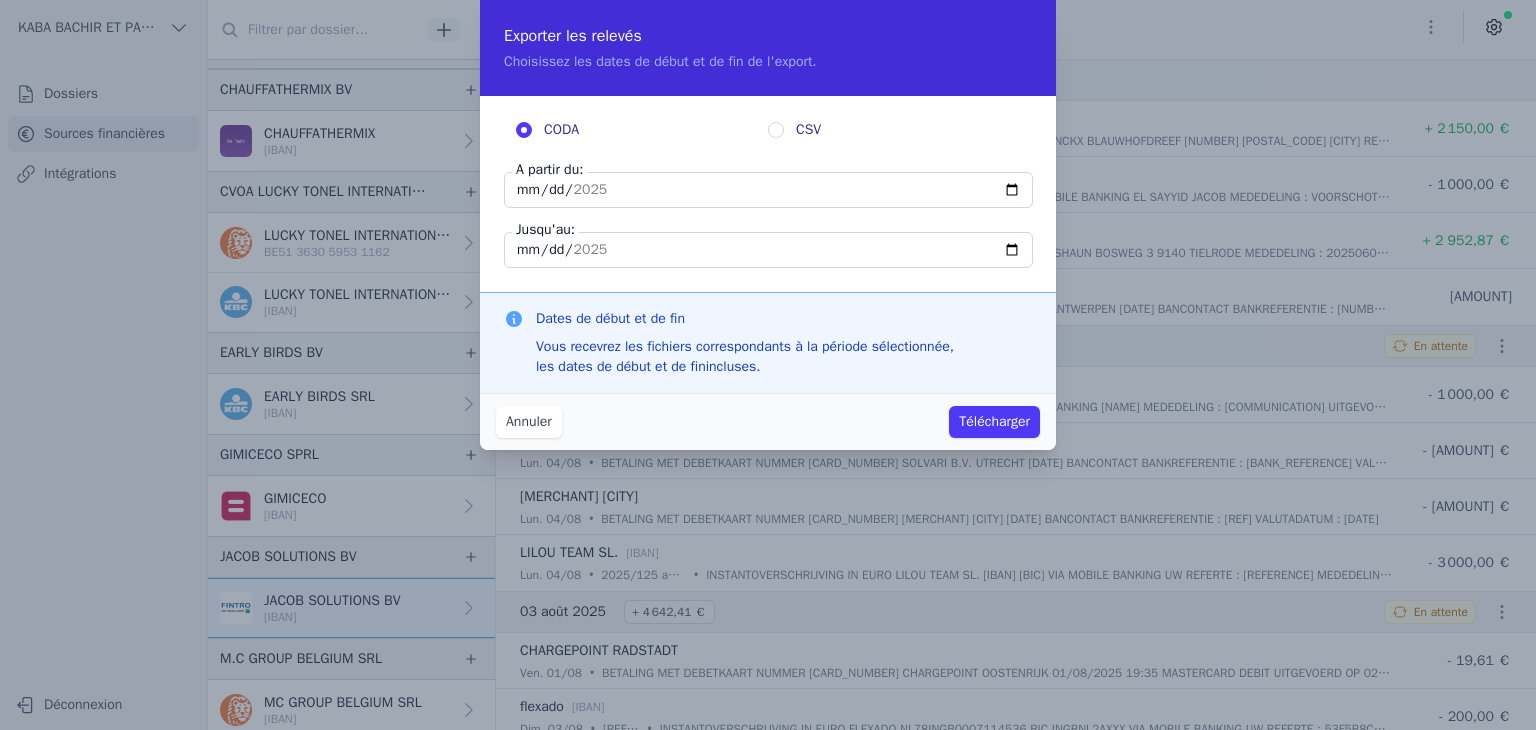 click on "[DATE]" at bounding box center (768, 190) 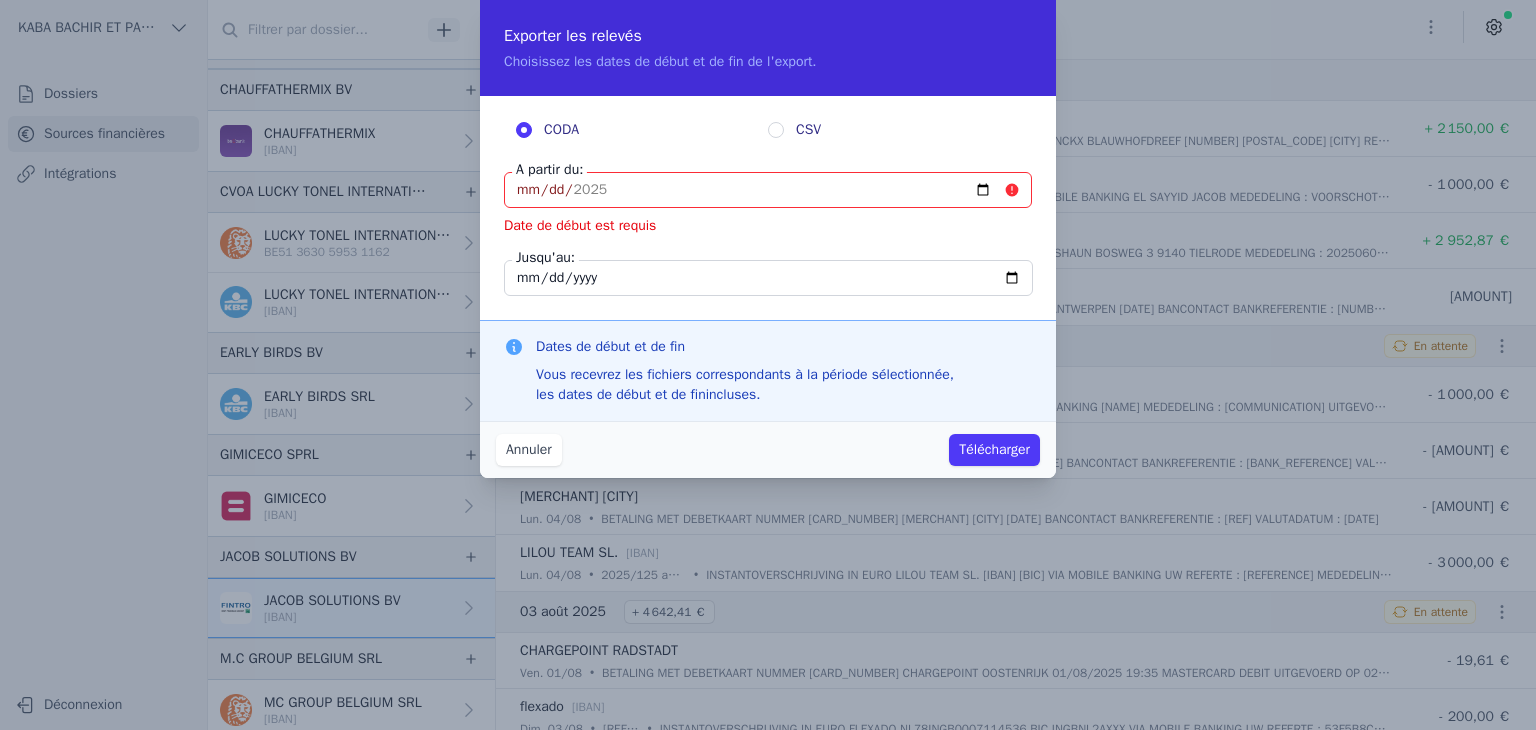 type on "[DATE]" 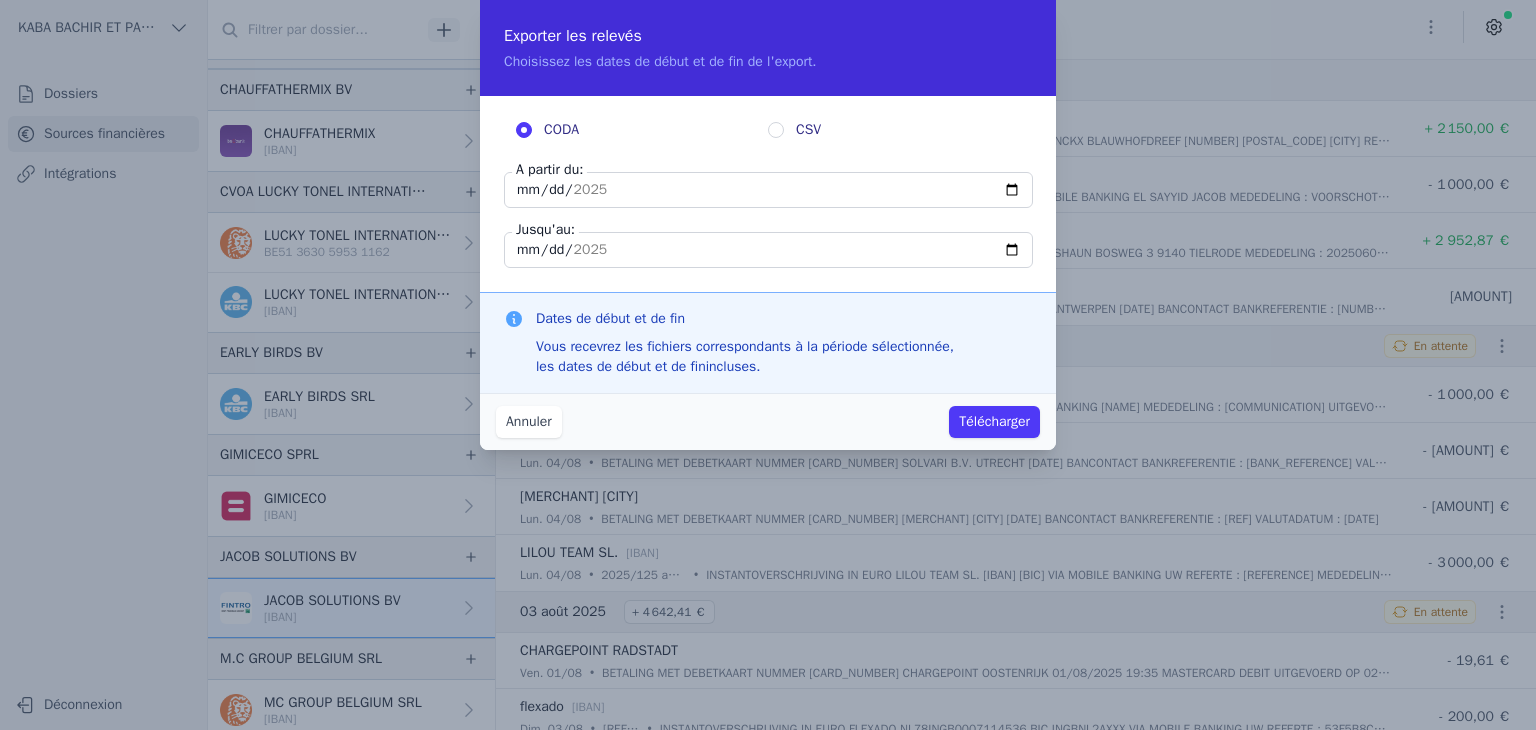 click on "Télécharger" at bounding box center [994, 422] 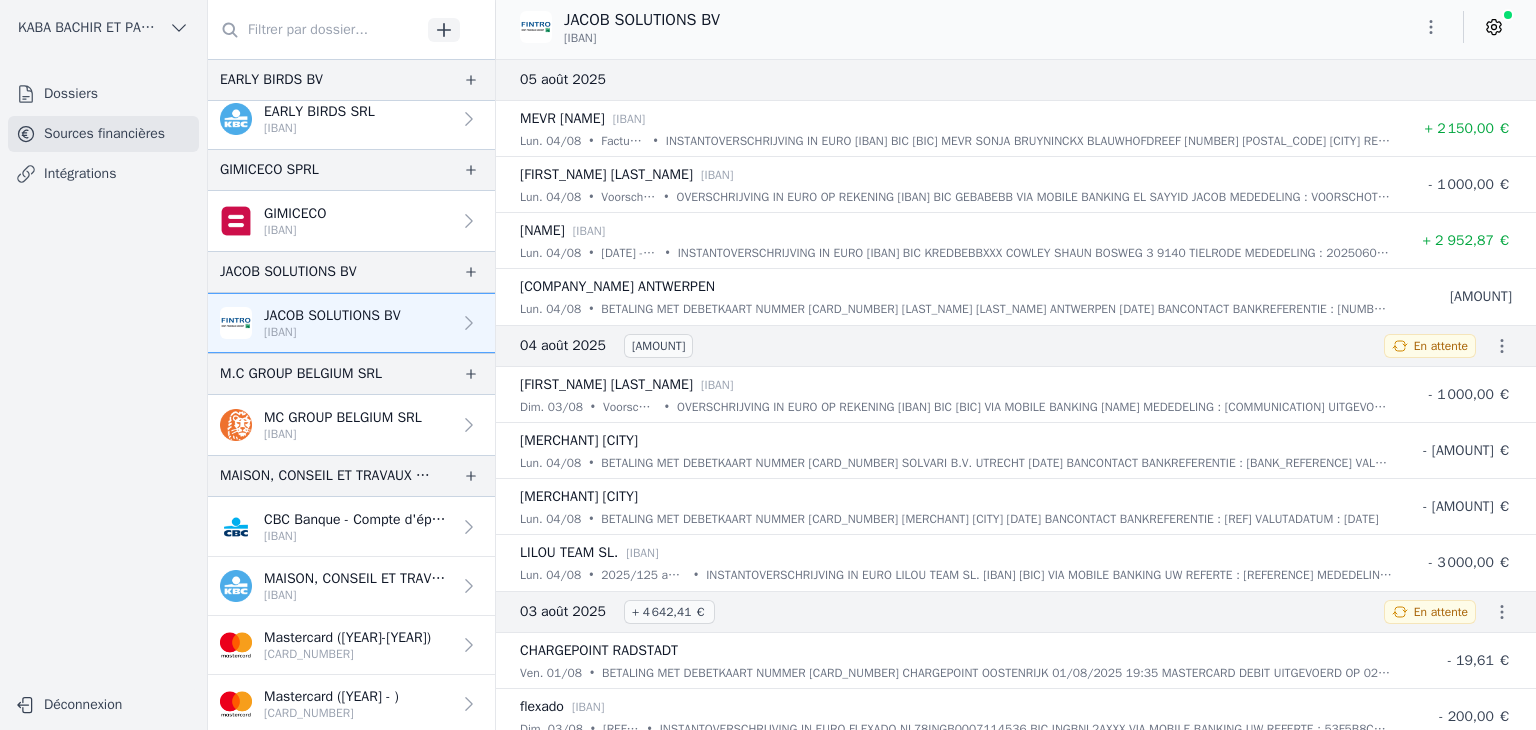 scroll, scrollTop: 1000, scrollLeft: 0, axis: vertical 